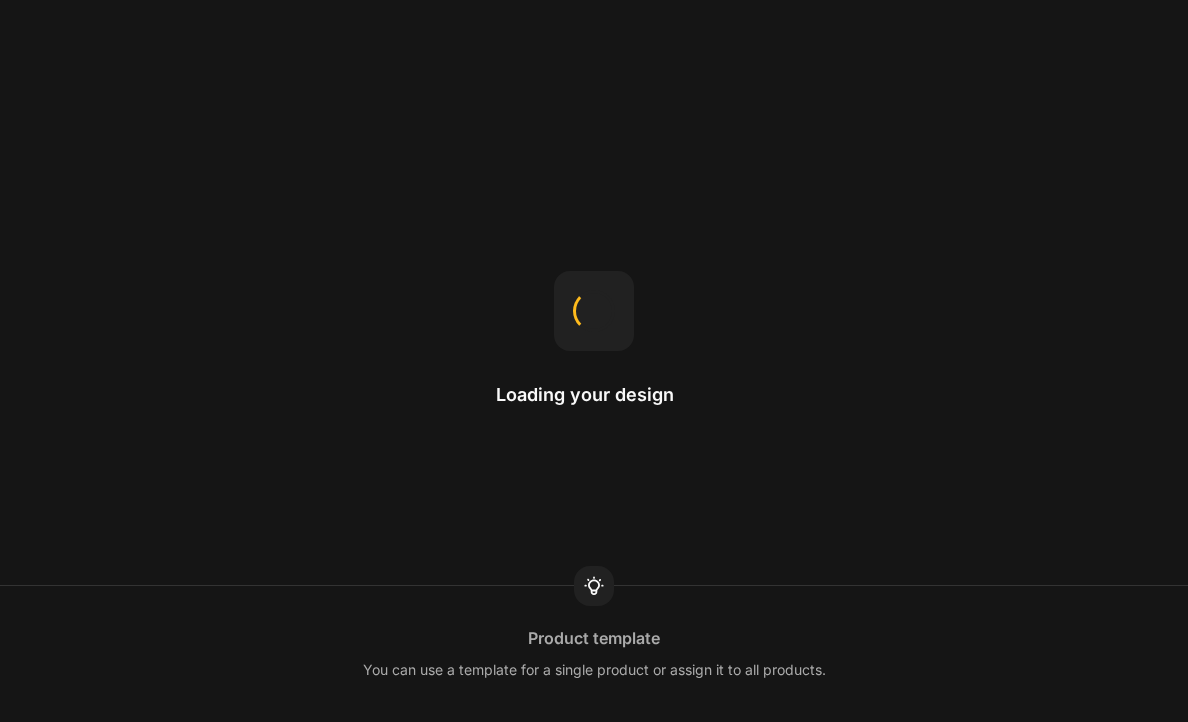 scroll, scrollTop: 0, scrollLeft: 0, axis: both 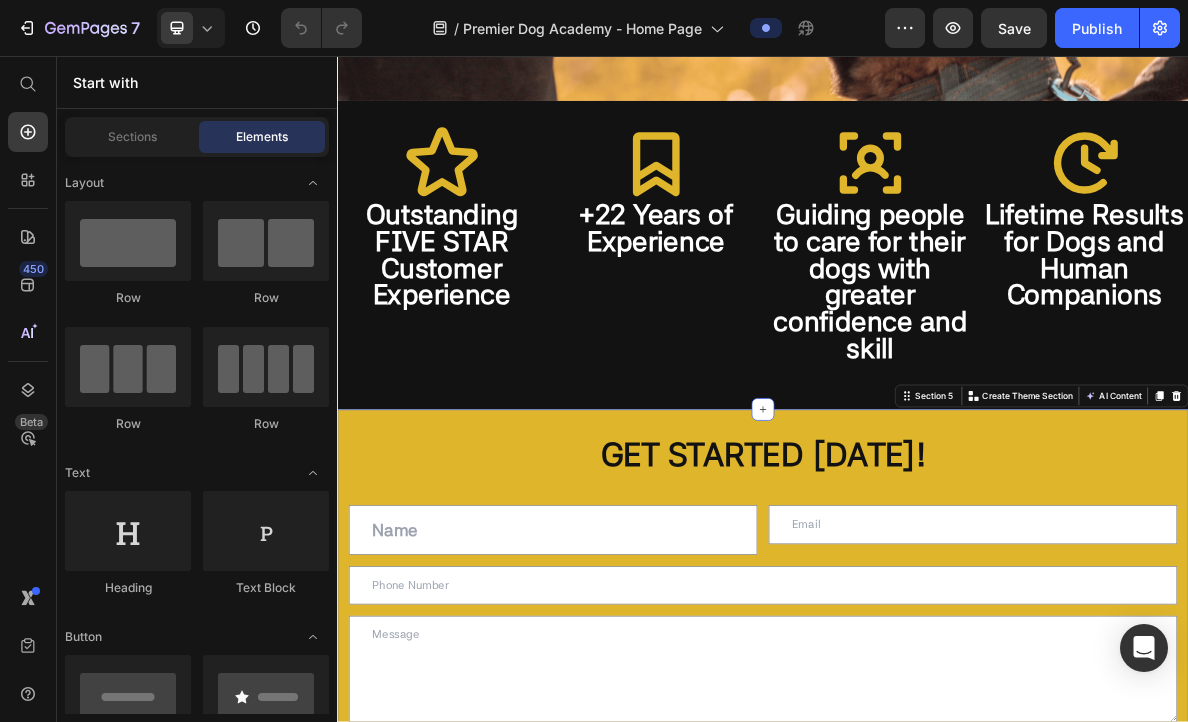 click on "GET STARTED [DATE]! Heading Text Field Email Field Row Text Field Text Area Send Submit Button Contact Form Section 5   You can create reusable sections Create Theme Section AI Content Write with GemAI What would you like to describe here? Tone and Voice Persuasive Product Getting products... Show more Generate" at bounding box center [937, 838] 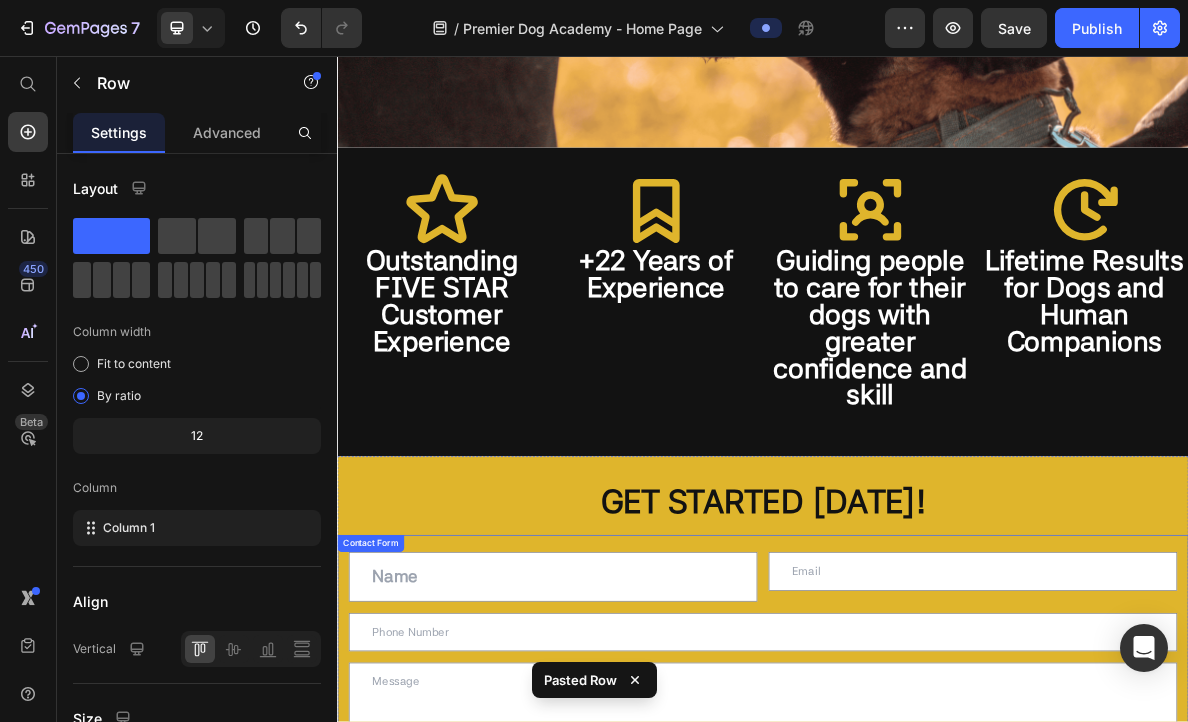 scroll, scrollTop: 1724, scrollLeft: 0, axis: vertical 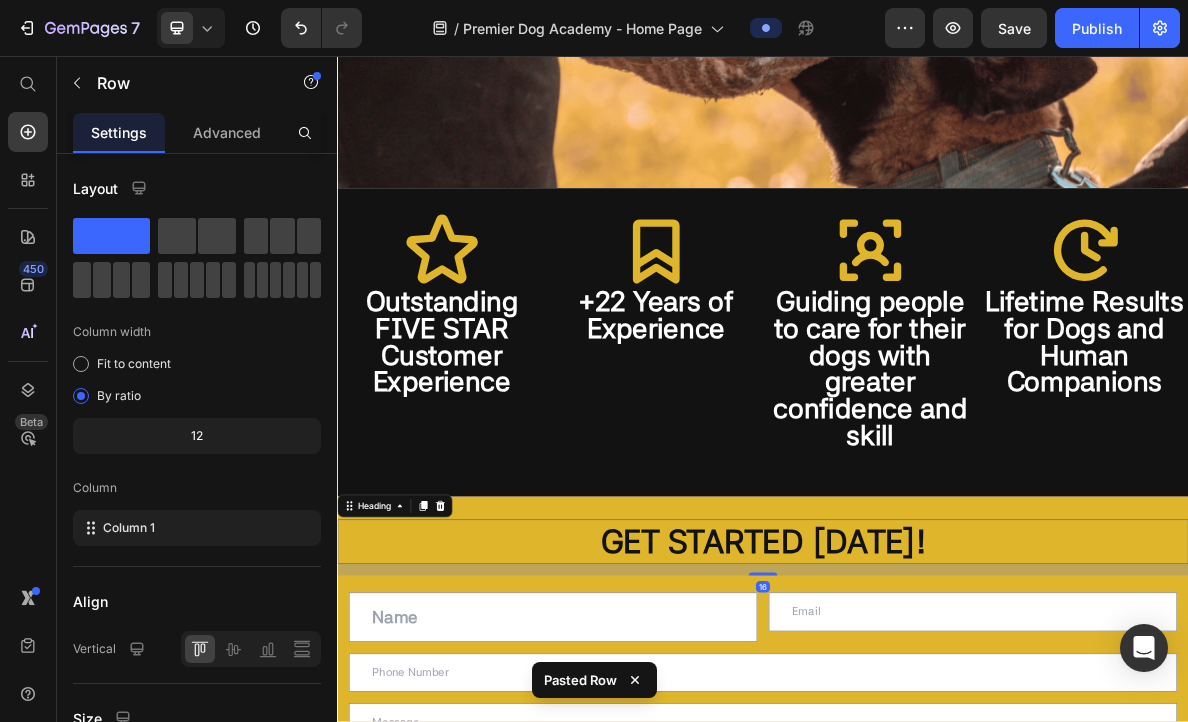 click on "GET STARTED [DATE]!" at bounding box center [937, 742] 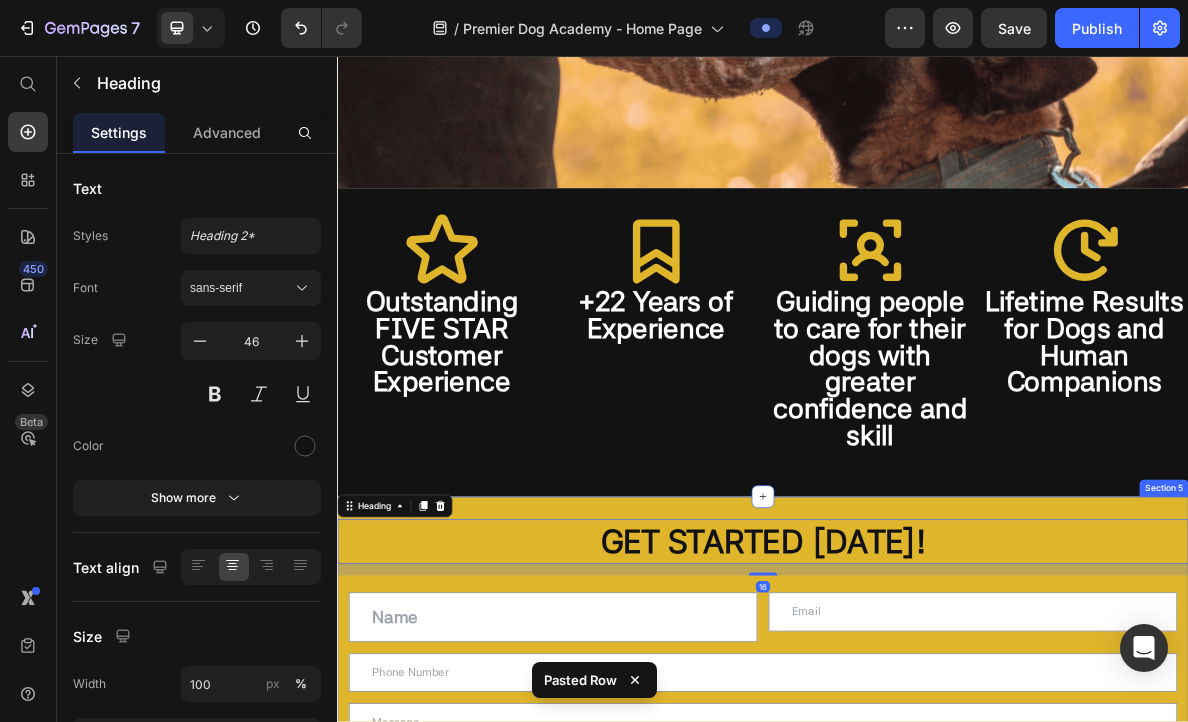 click on "GET STARTED [DATE]! Heading   16 Text Field Email Field Row Text Field Text Area Send Submit Button Contact Form Fill Out Information Below for Evaluation and Dog Training Services Text block Which Training Service Package Are You Interested In? (Choose Below) Heading Services We Offer (Select Below): Basic To Advance Obedience Training Behavior Modification + Management Family Protection Training Socialization Private + Semi-Private Lessons Private + Semi-Private Lessons + Group Classes Dropdown What are your goals, issues, and let us know the age and breed of the dog going into training? Heading Textarea Which Location? Heading Choose Which Describes Your Location. Within [GEOGRAPHIC_DATA] ([GEOGRAPHIC_DATA], [GEOGRAPHIC_DATA], [GEOGRAPHIC_DATA]) Outside [GEOGRAPHIC_DATA] (Still in the Bay Area) Dropdown Text Field Email Field Text Field Row Submit Now! Submit Button Contact Form Row Section 5" at bounding box center (937, 1375) 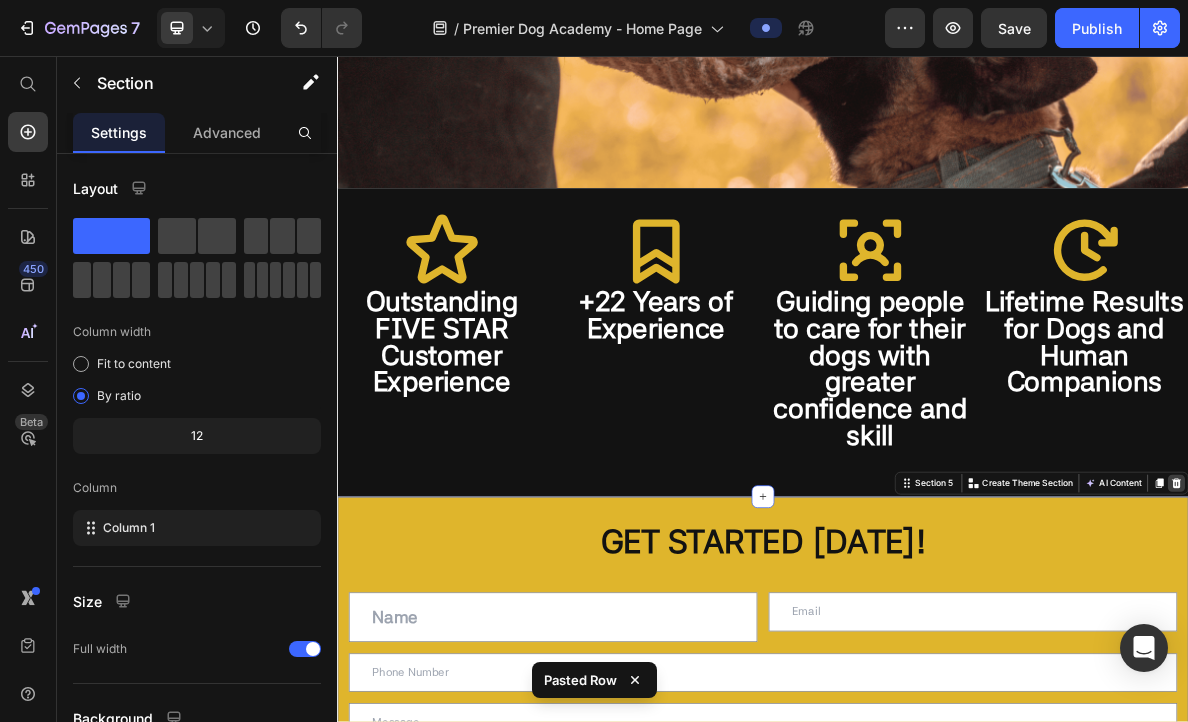 click 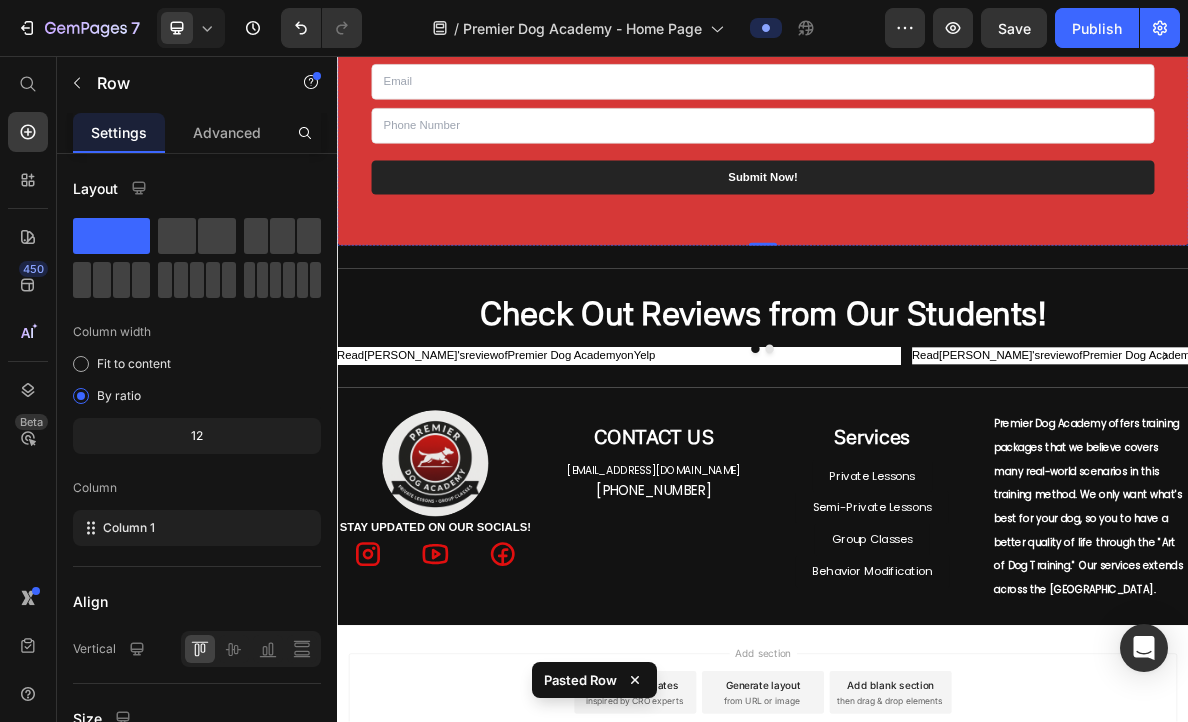 scroll, scrollTop: 2979, scrollLeft: 0, axis: vertical 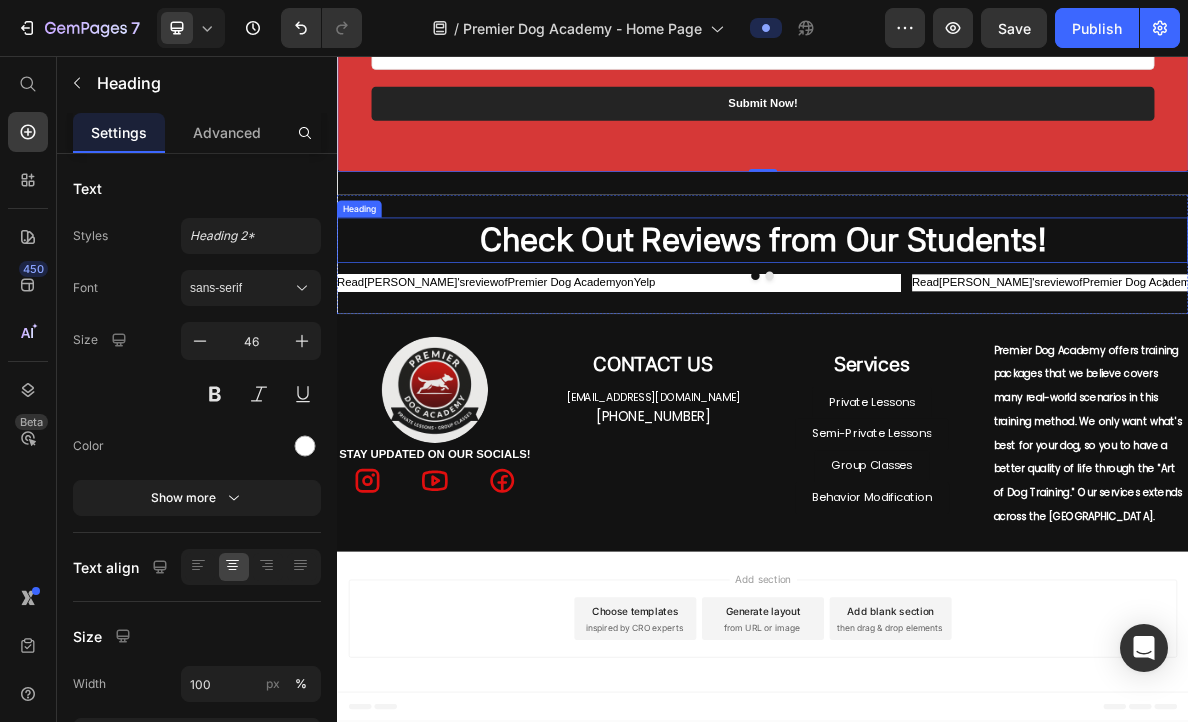 click on "Check Out Reviews from Our Students!" at bounding box center [937, 315] 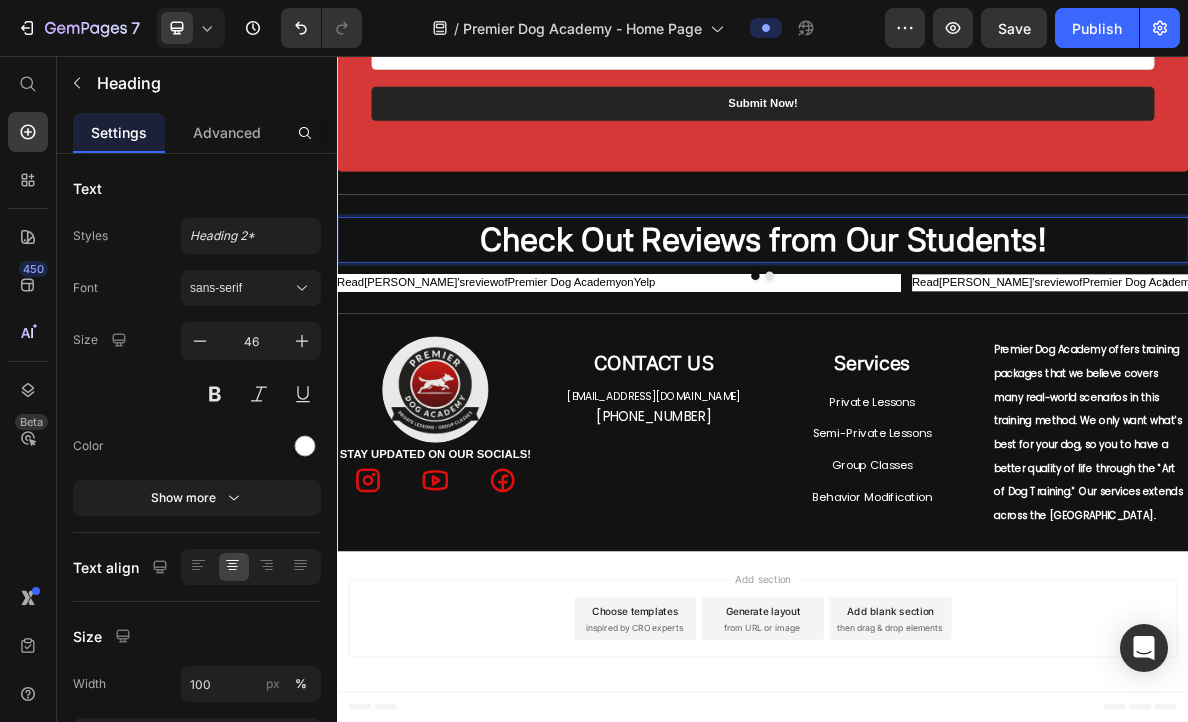 click on "Check Out Reviews from Our Students!" at bounding box center (937, 315) 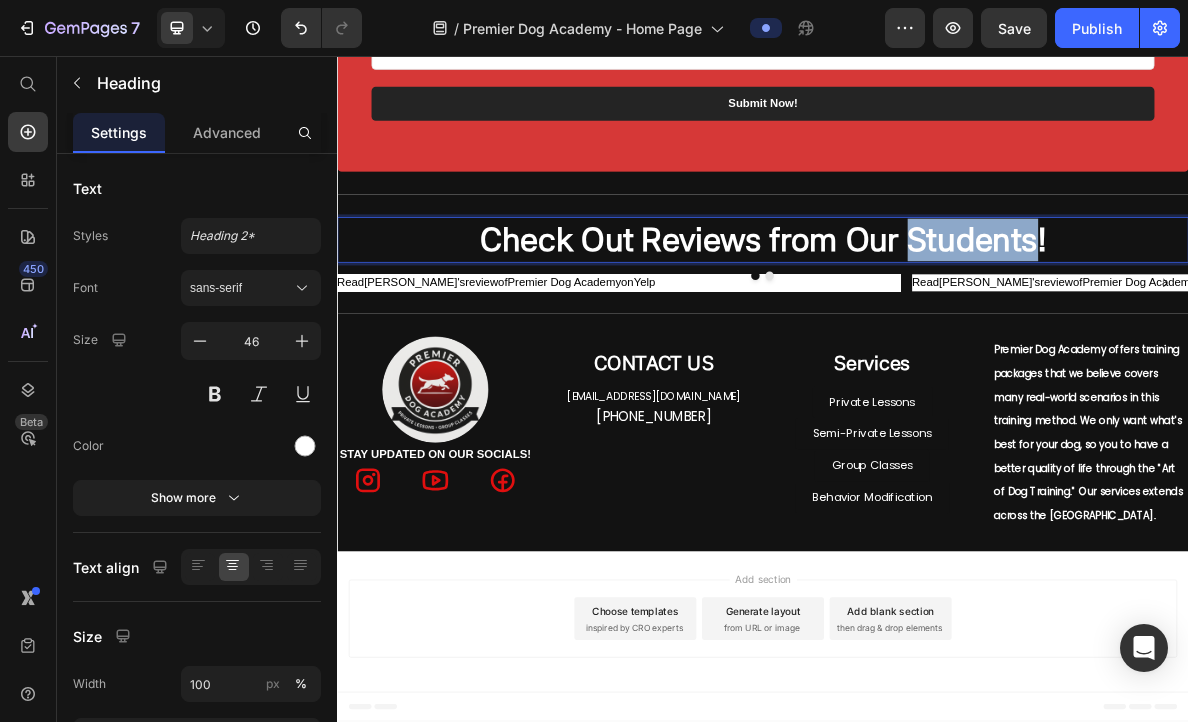 click on "Check Out Reviews from Our Students!" at bounding box center (937, 315) 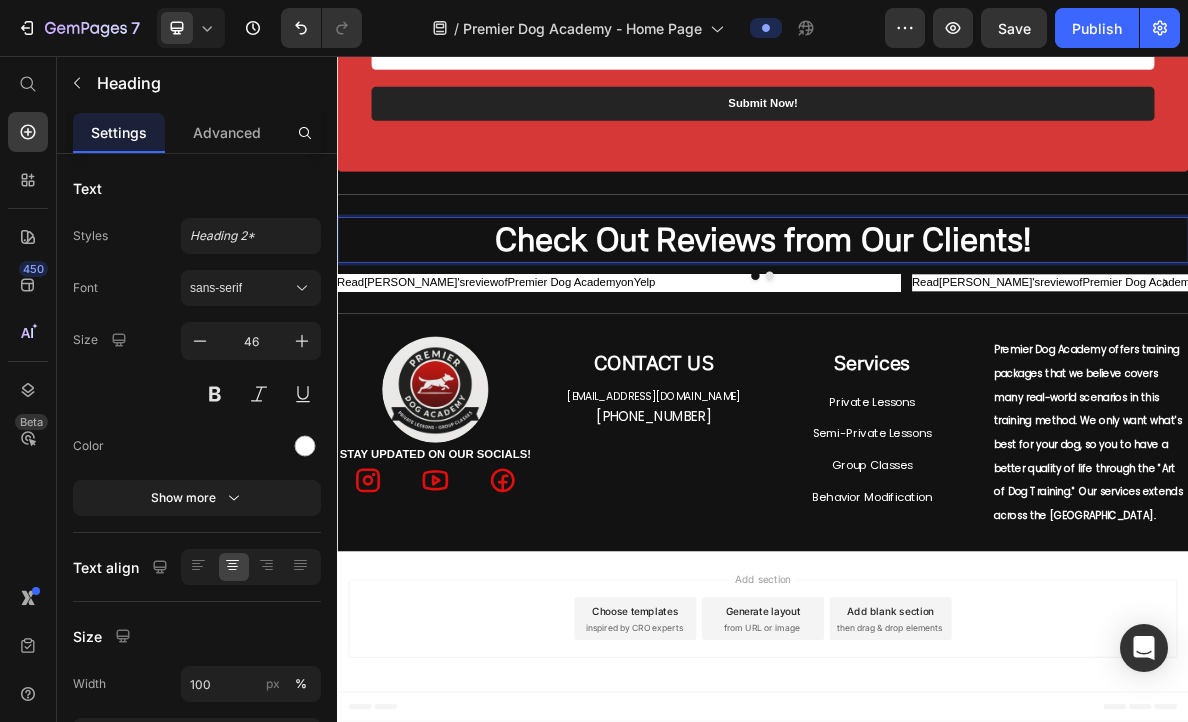 click on "Check Out Reviews from Our Clients!" at bounding box center [937, 315] 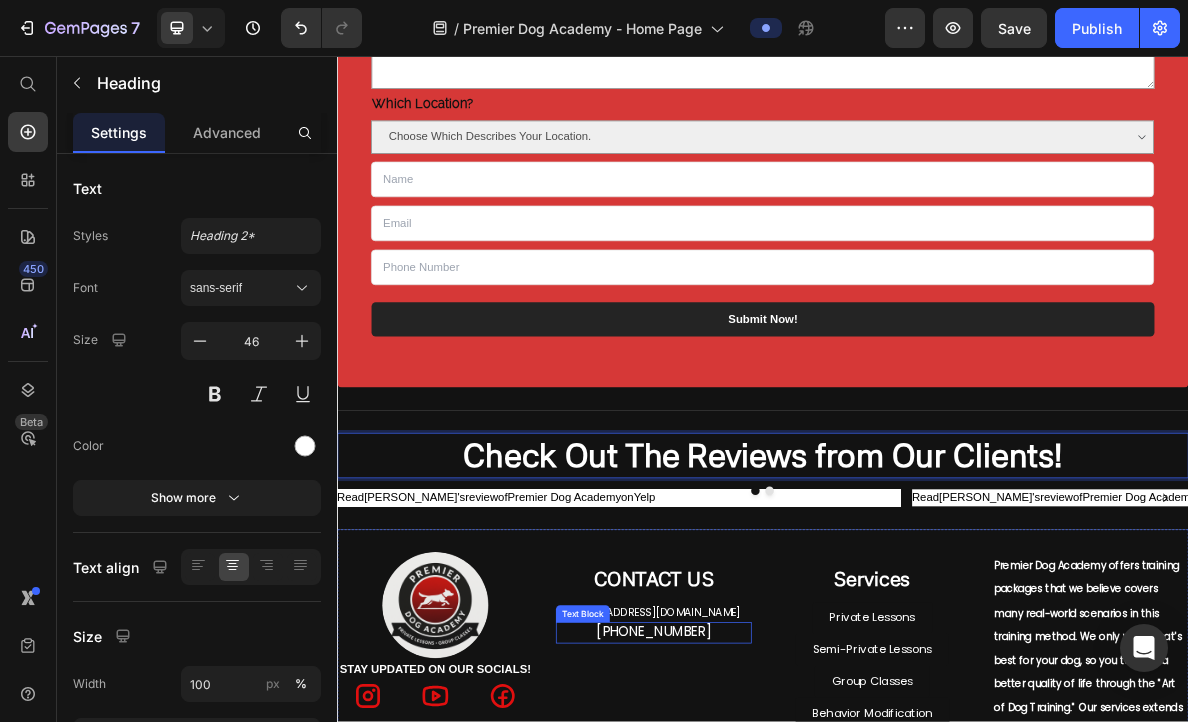 scroll, scrollTop: 2034, scrollLeft: 0, axis: vertical 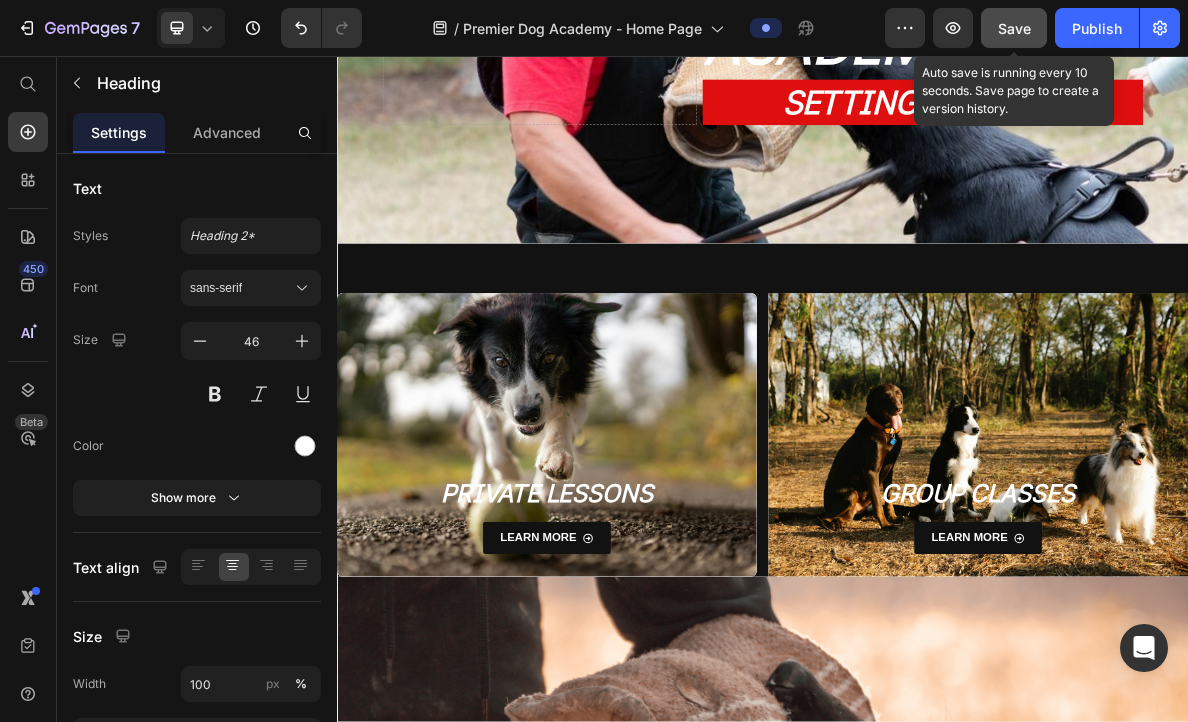 click on "Save" at bounding box center (1014, 28) 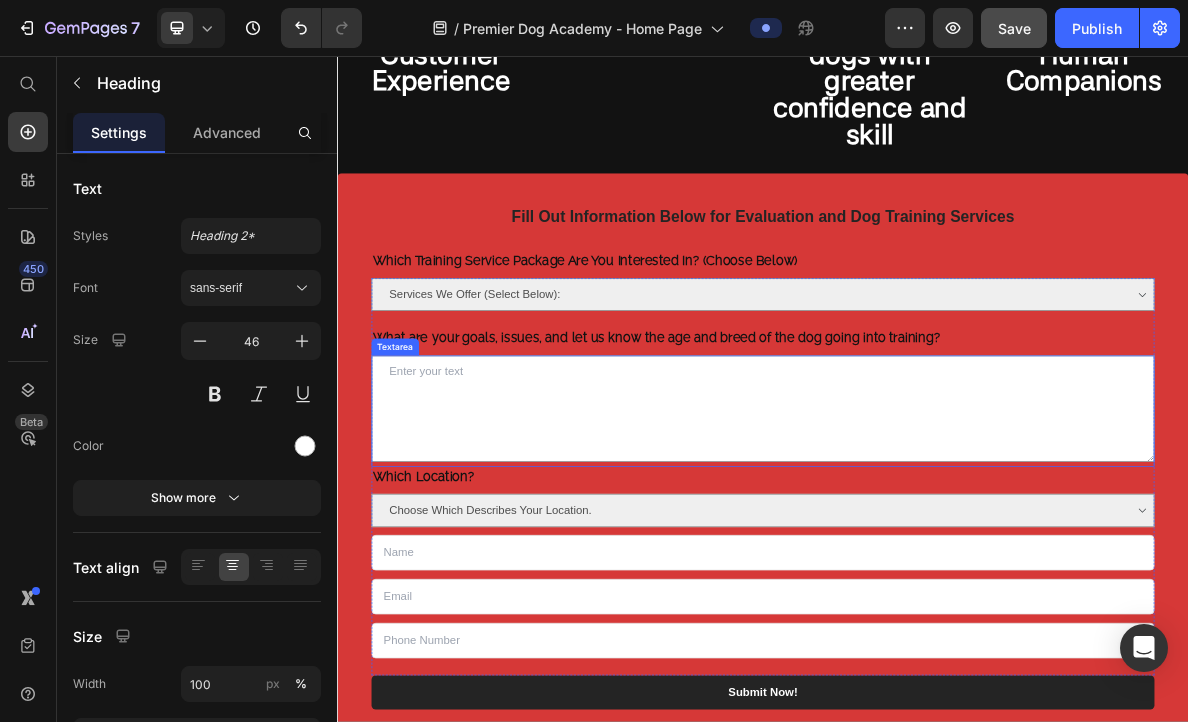 scroll, scrollTop: 2144, scrollLeft: 0, axis: vertical 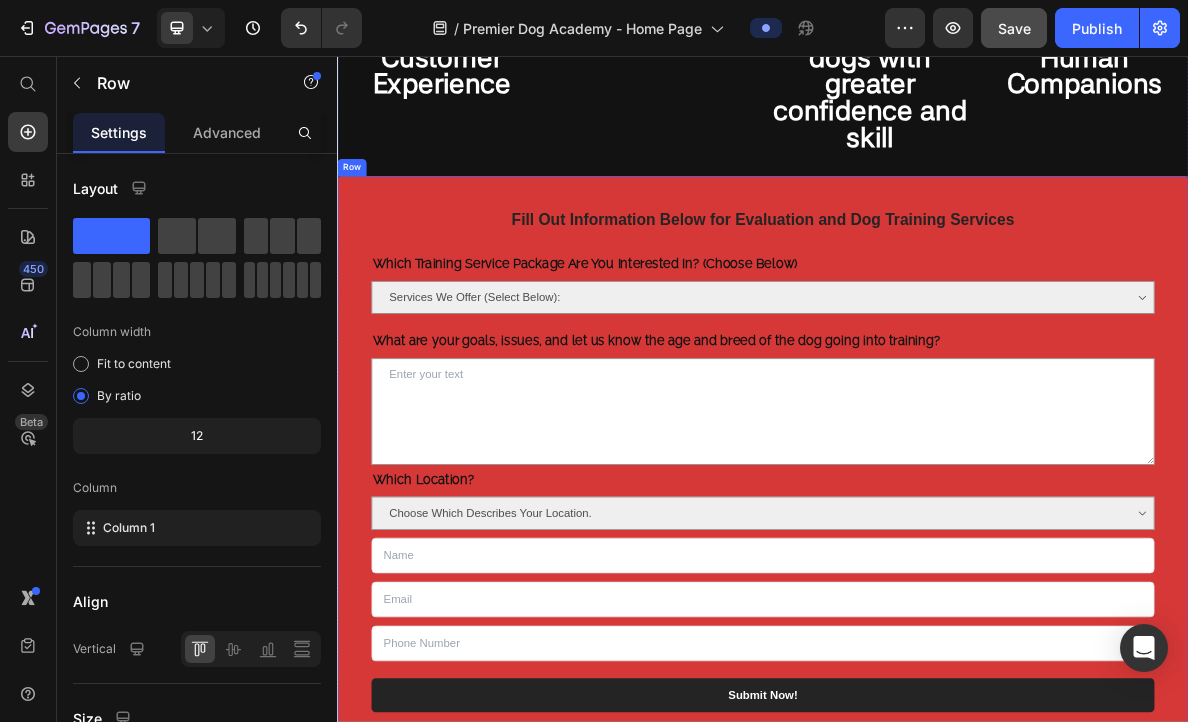 click on "Fill Out Information Below for Evaluation and Dog Training Services Text block Which Training Service Package Are You Interested In? (Choose Below) Heading Services We Offer (Select Below): Basic To Advance Obedience Training Behavior Modification + Management Family Protection Training Socialization Private + Semi-Private Lessons Private + Semi-Private Lessons + Group Classes Dropdown What are your goals, issues, and let us know the age and breed of the dog going into training? Heading Textarea Which Location? Heading Choose Which Describes Your Location. Within [GEOGRAPHIC_DATA] ([GEOGRAPHIC_DATA], [GEOGRAPHIC_DATA], [GEOGRAPHIC_DATA]) Outside [GEOGRAPHIC_DATA] (Still in the Bay Area) Dropdown Text Field Email Field Text Field Row Submit Now! Submit Button Contact Form Row" at bounding box center [937, 640] 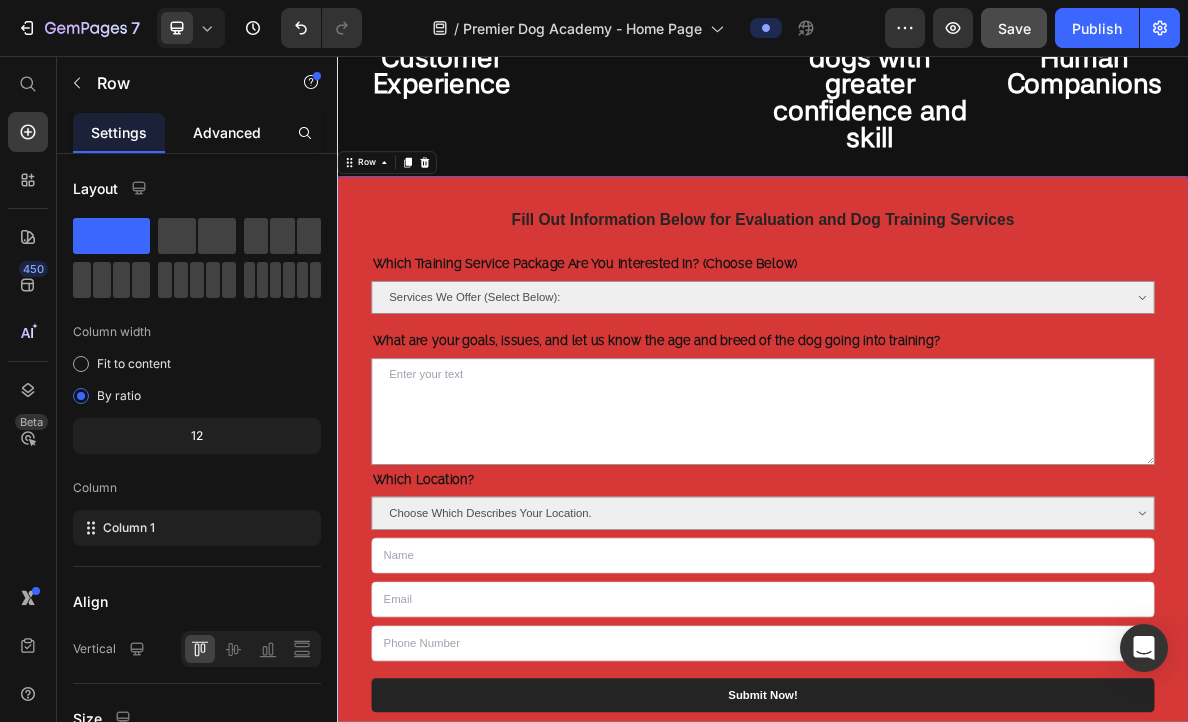 click on "Advanced" at bounding box center [227, 132] 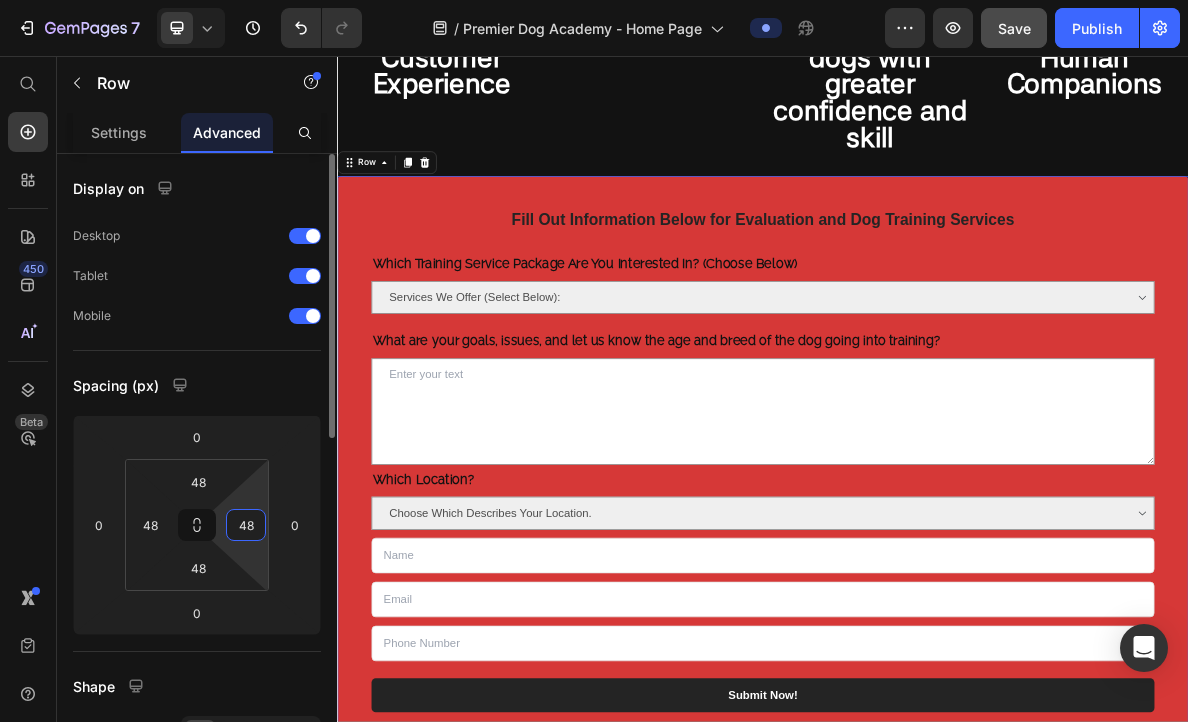 click on "48" at bounding box center [246, 525] 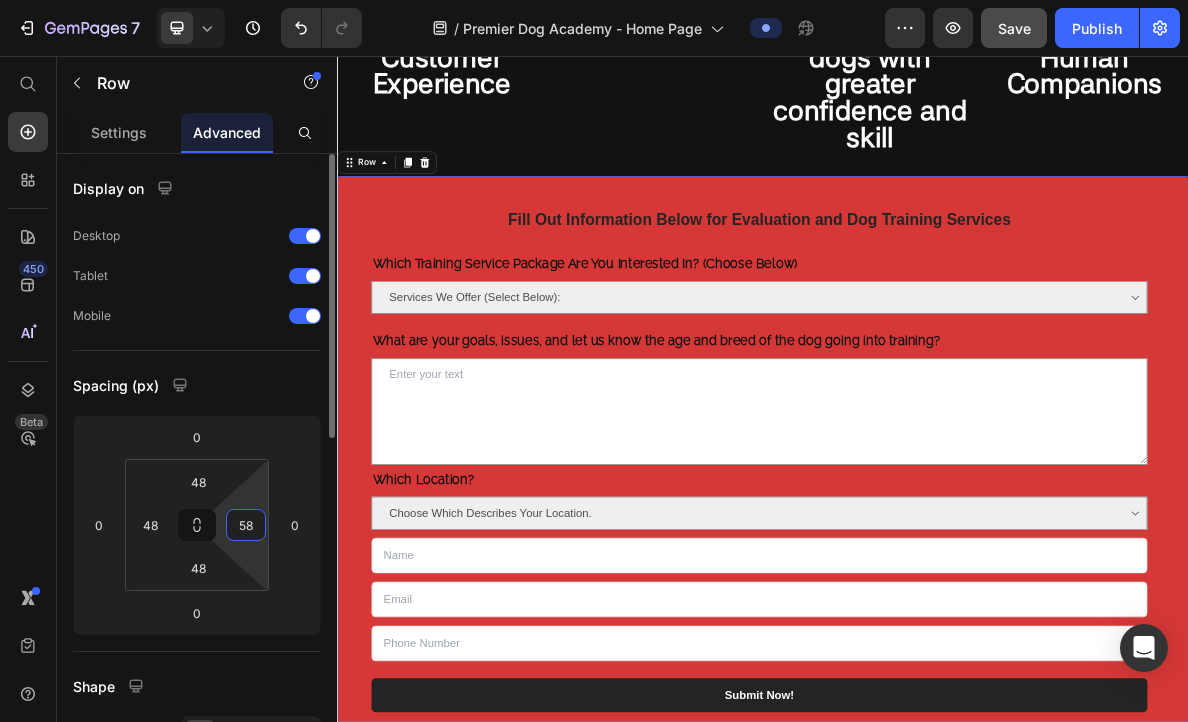 type on "5" 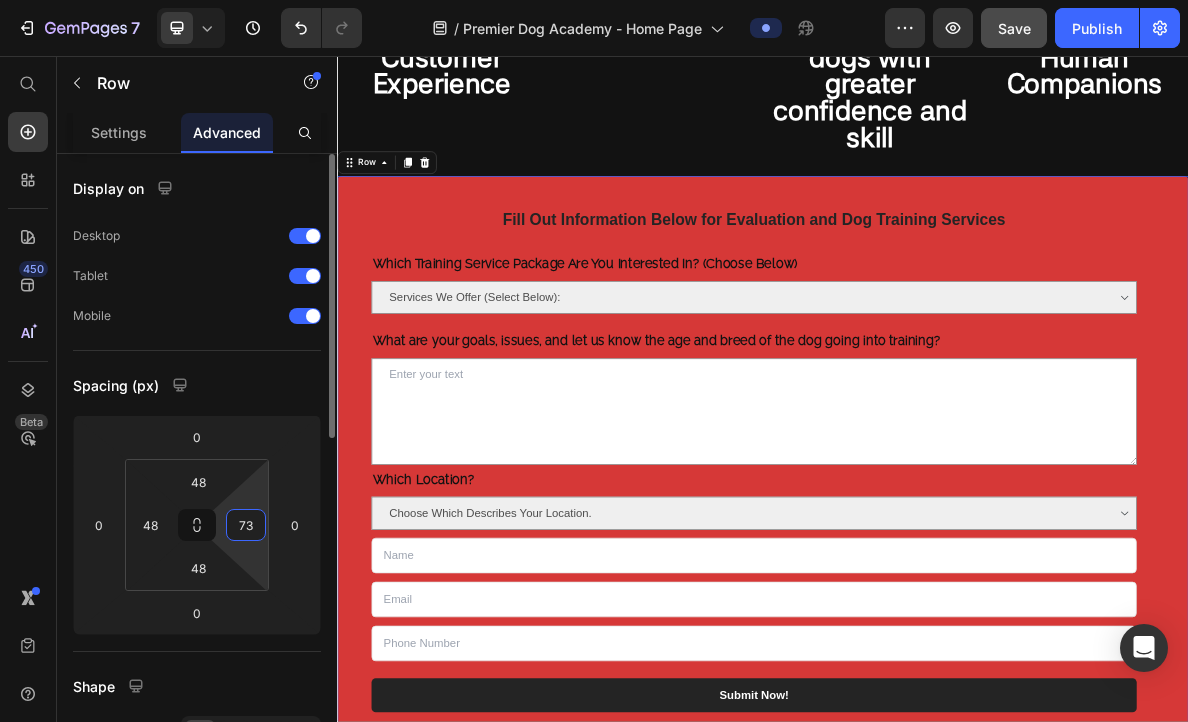 type on "7" 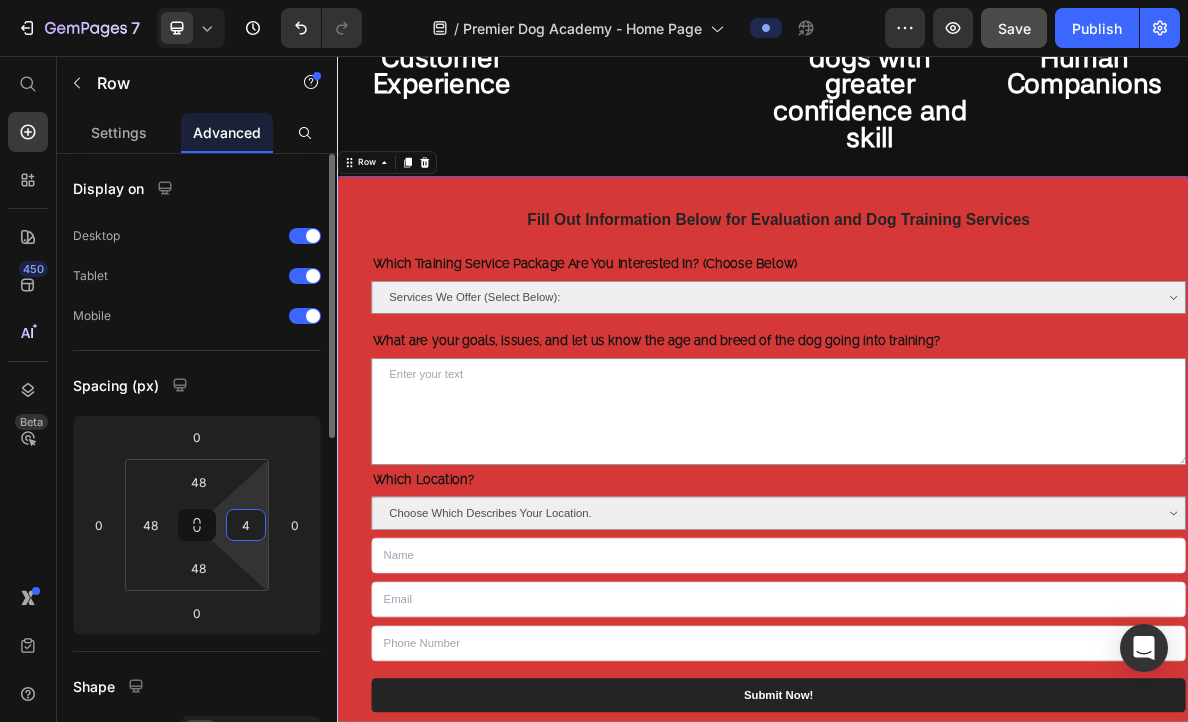 type on "48" 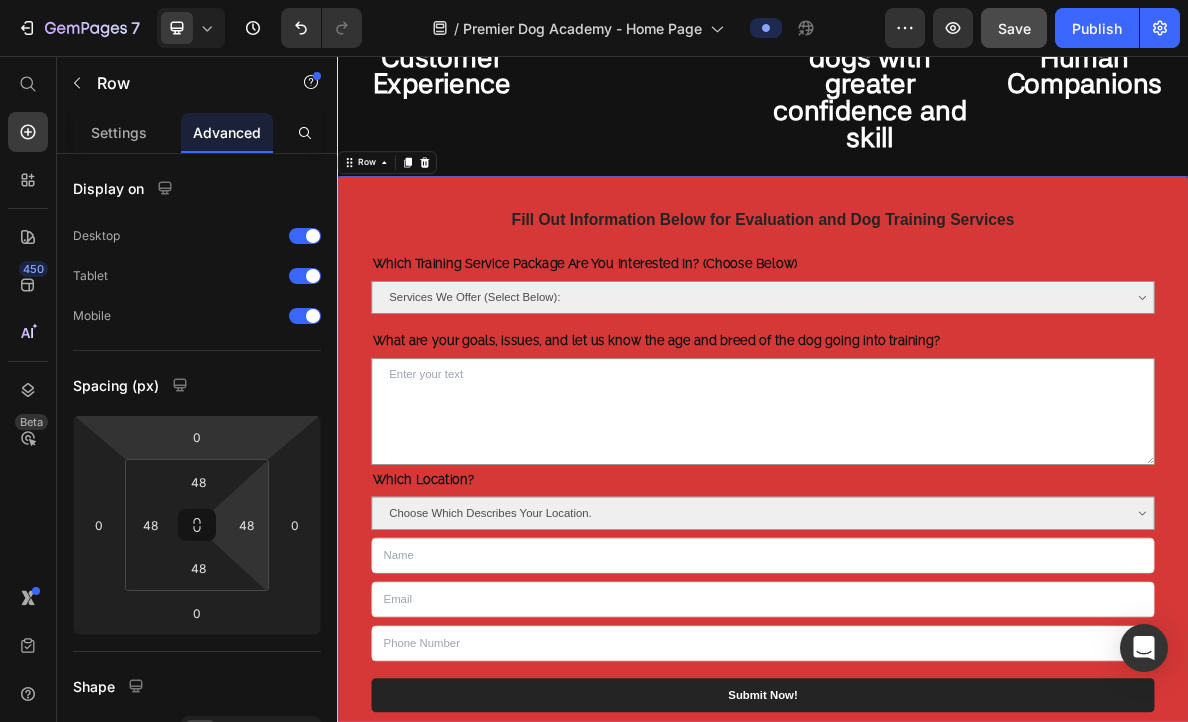 click on "Fill Out Information Below for Evaluation and Dog Training Services Text block Which Training Service Package Are You Interested In? (Choose Below) Heading Services We Offer (Select Below): Basic To Advance Obedience Training Behavior Modification + Management Family Protection Training Socialization Private + Semi-Private Lessons Private + Semi-Private Lessons + Group Classes Dropdown What are your goals, issues, and let us know the age and breed of the dog going into training? Heading Textarea Which Location? Heading Choose Which Describes Your Location. Within [GEOGRAPHIC_DATA] ([GEOGRAPHIC_DATA], [GEOGRAPHIC_DATA], [GEOGRAPHIC_DATA]) Outside [GEOGRAPHIC_DATA] (Still in the Bay Area) Dropdown Text Field Email Field Text Field Row Submit Now! Submit Button Contact Form Row   0" at bounding box center (937, 640) 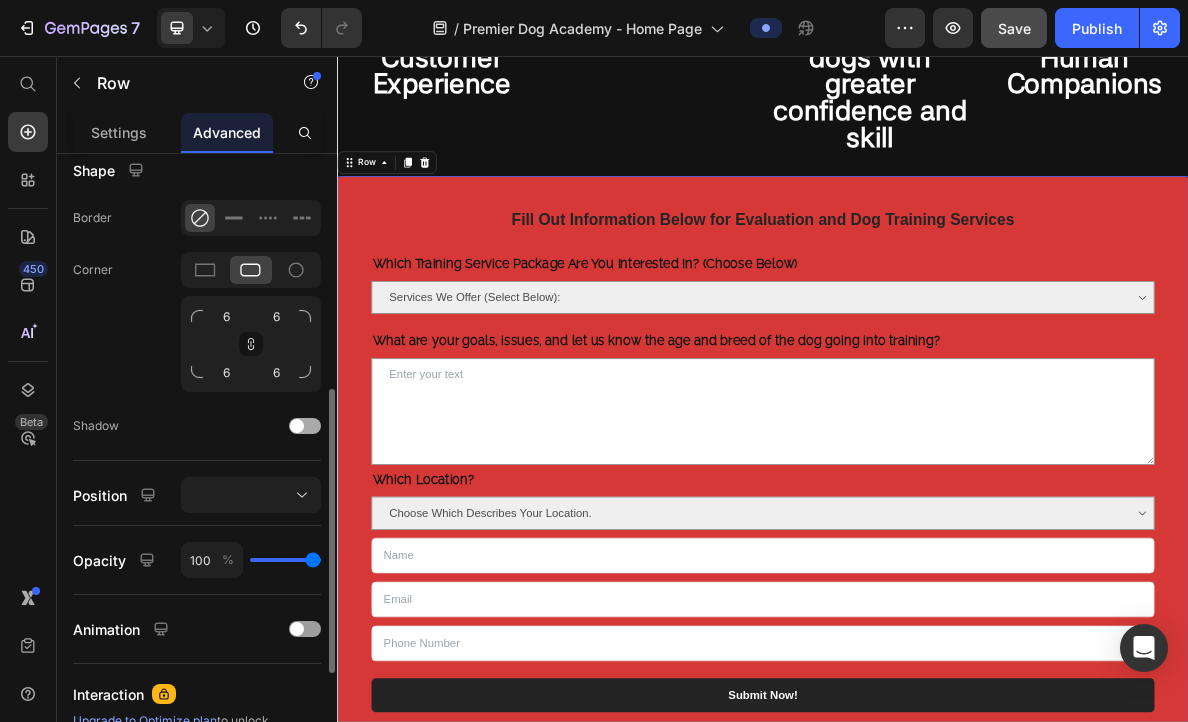 scroll, scrollTop: 531, scrollLeft: 0, axis: vertical 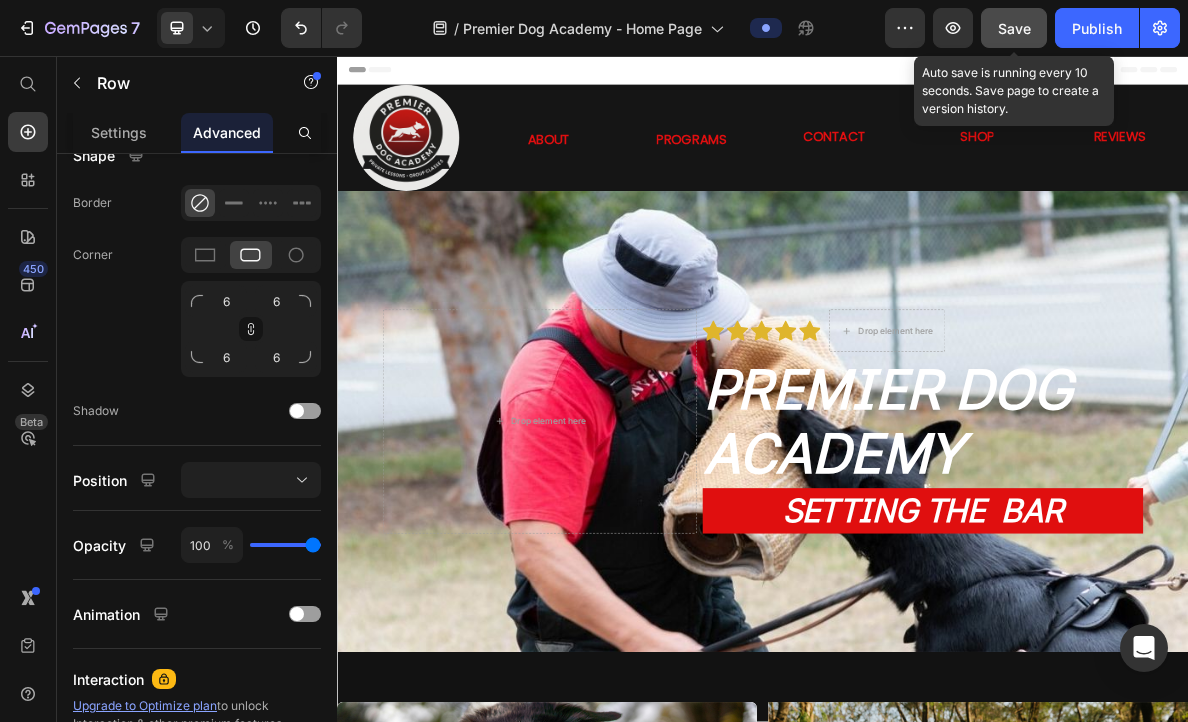 click on "Save" at bounding box center (1014, 28) 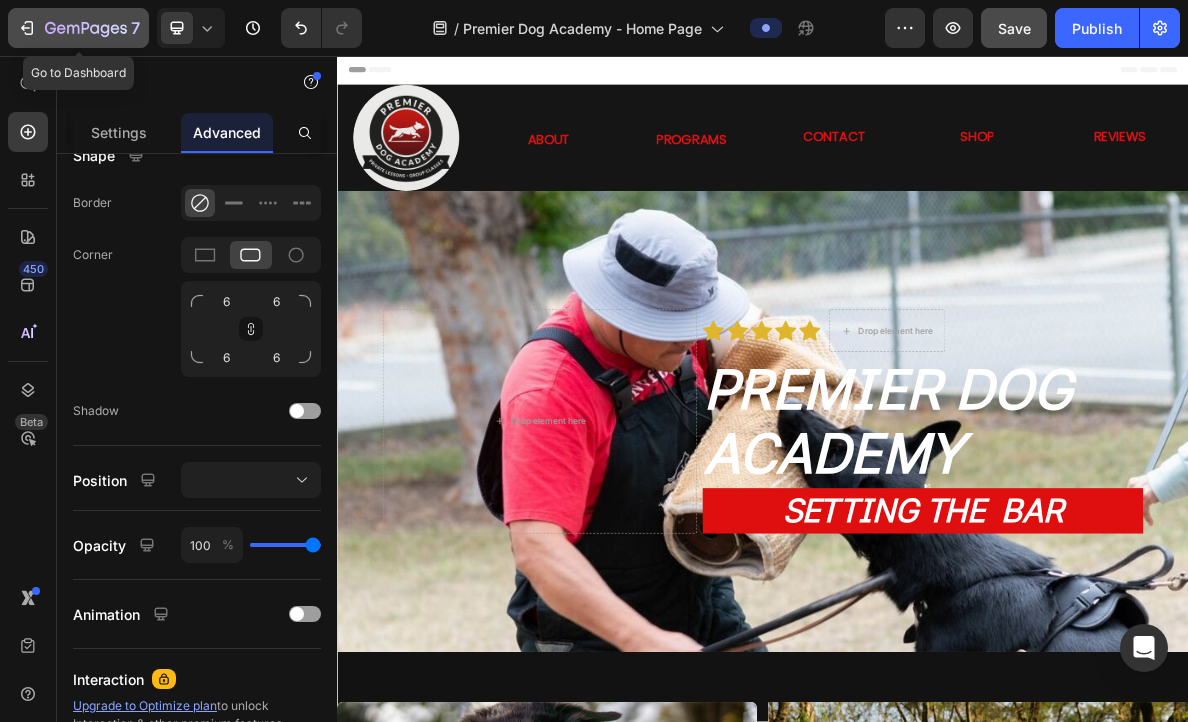 click on "7" 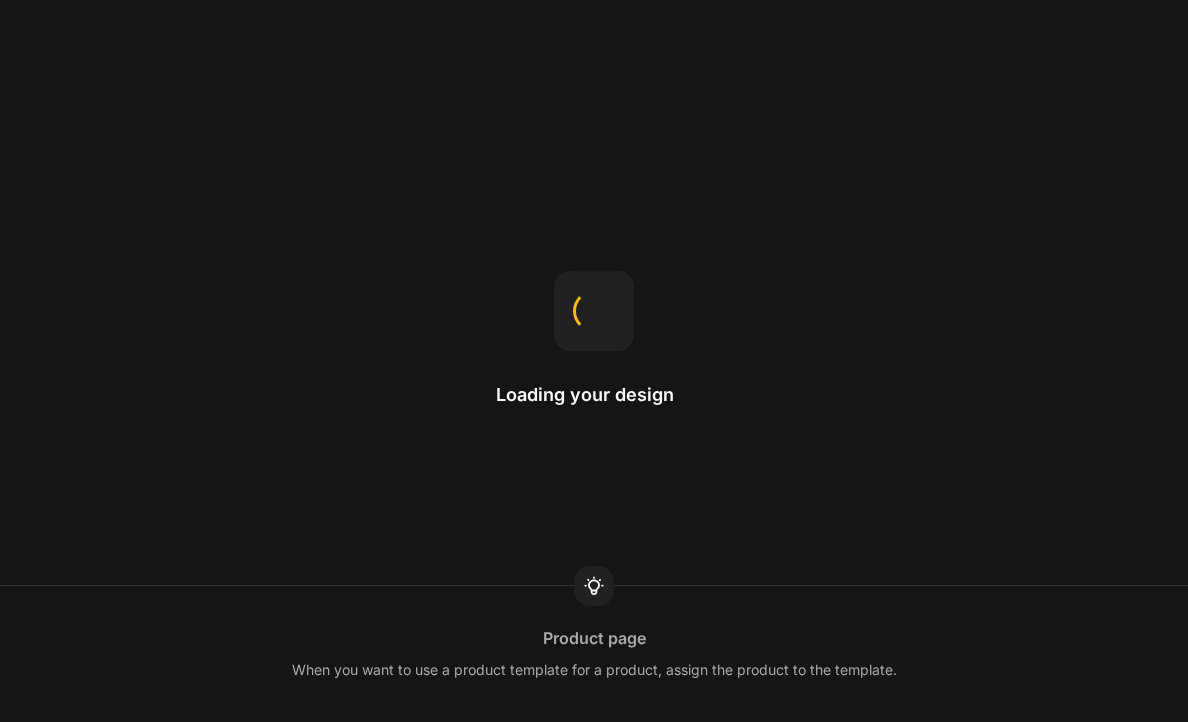 scroll, scrollTop: 0, scrollLeft: 0, axis: both 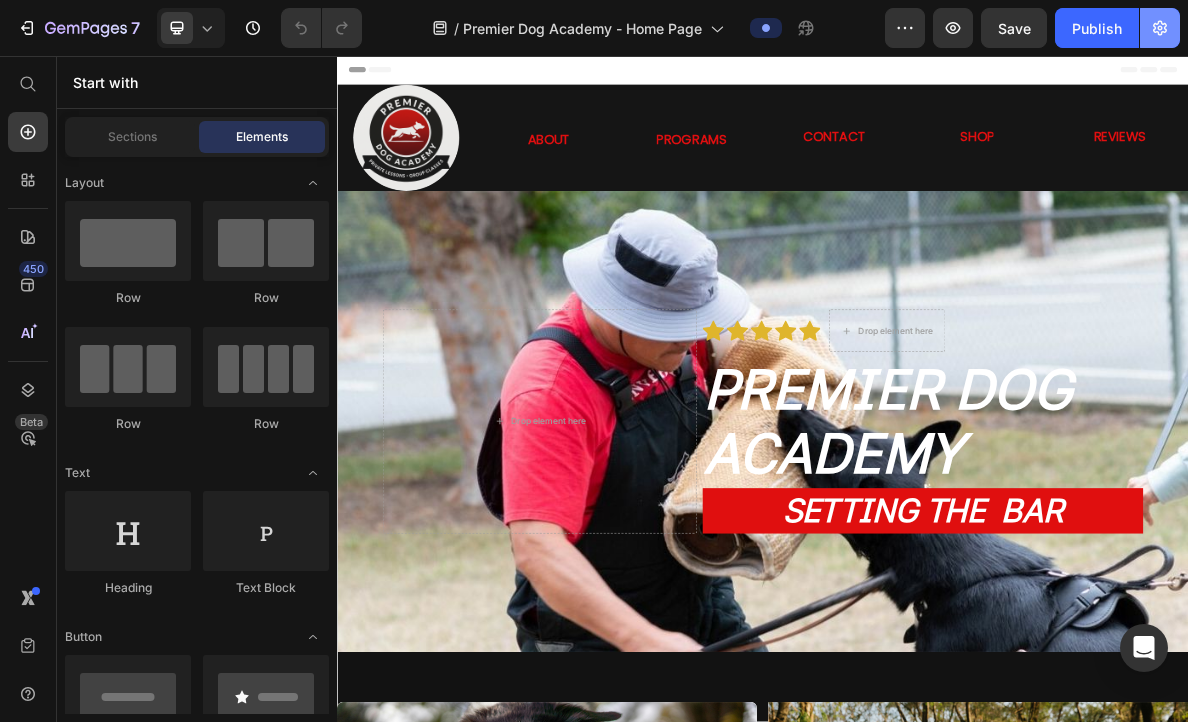 click 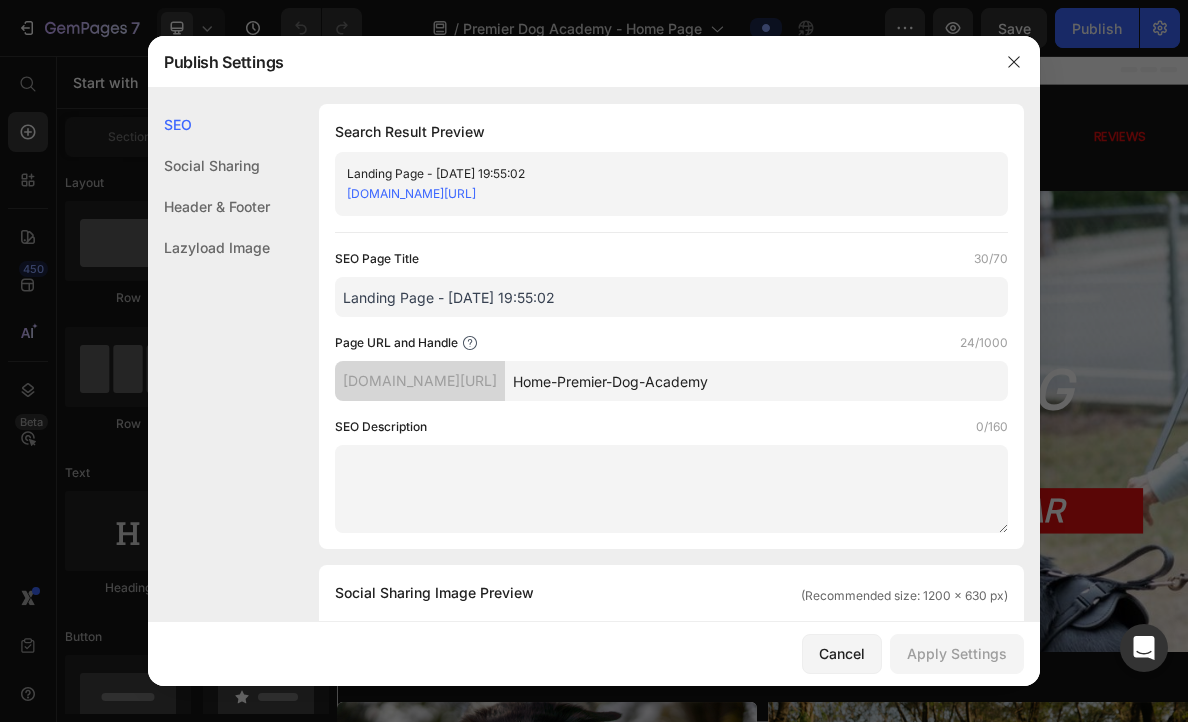 click on "Landing Page - Jun 6, 19:55:02" at bounding box center (671, 297) 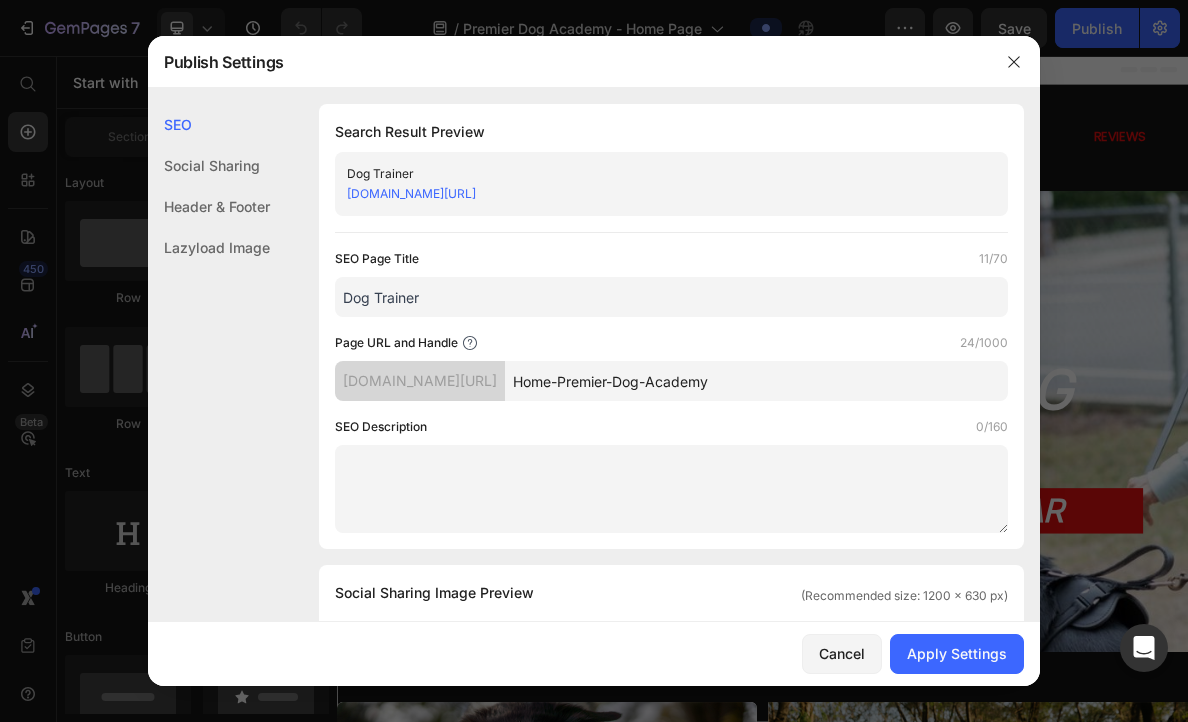 click on "Dog Trainer" at bounding box center [671, 297] 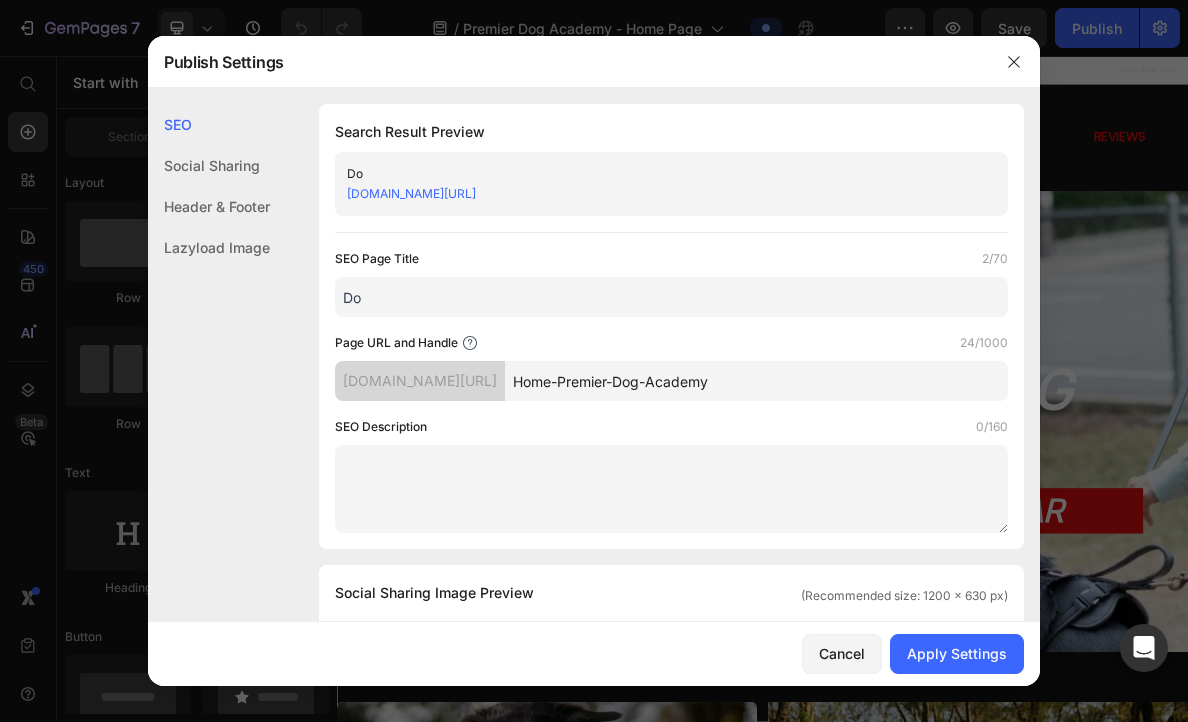 type on "D" 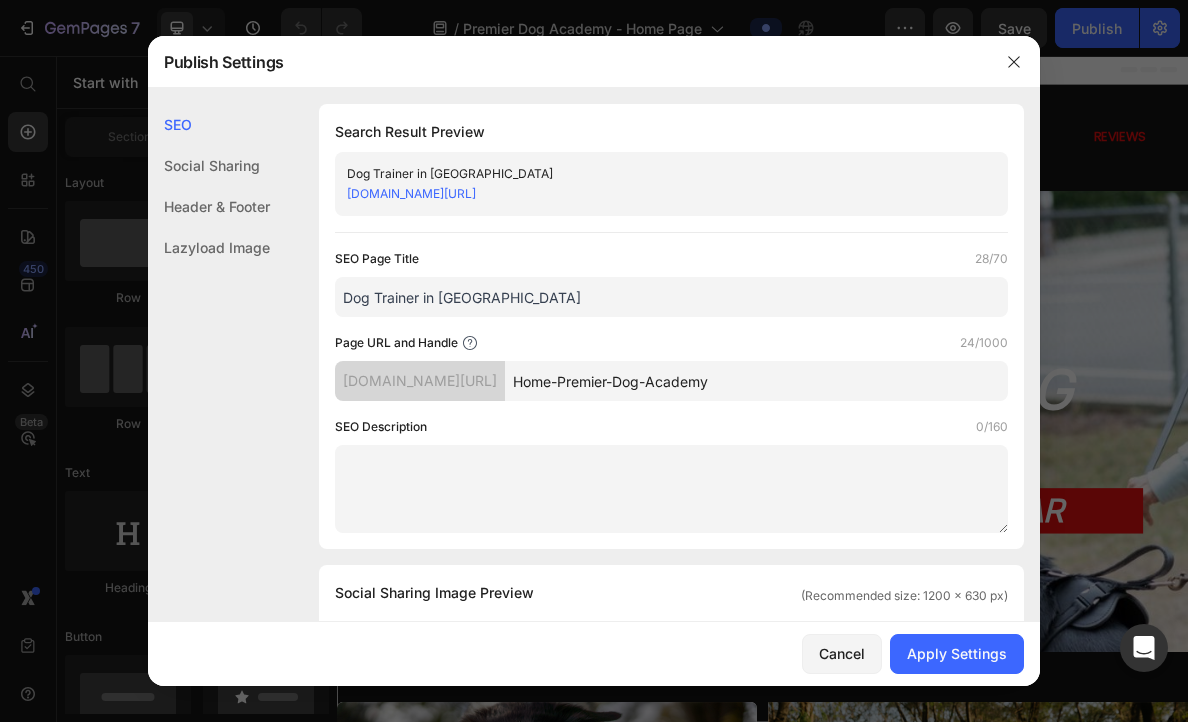 type on "Dog Trainer in Solano County" 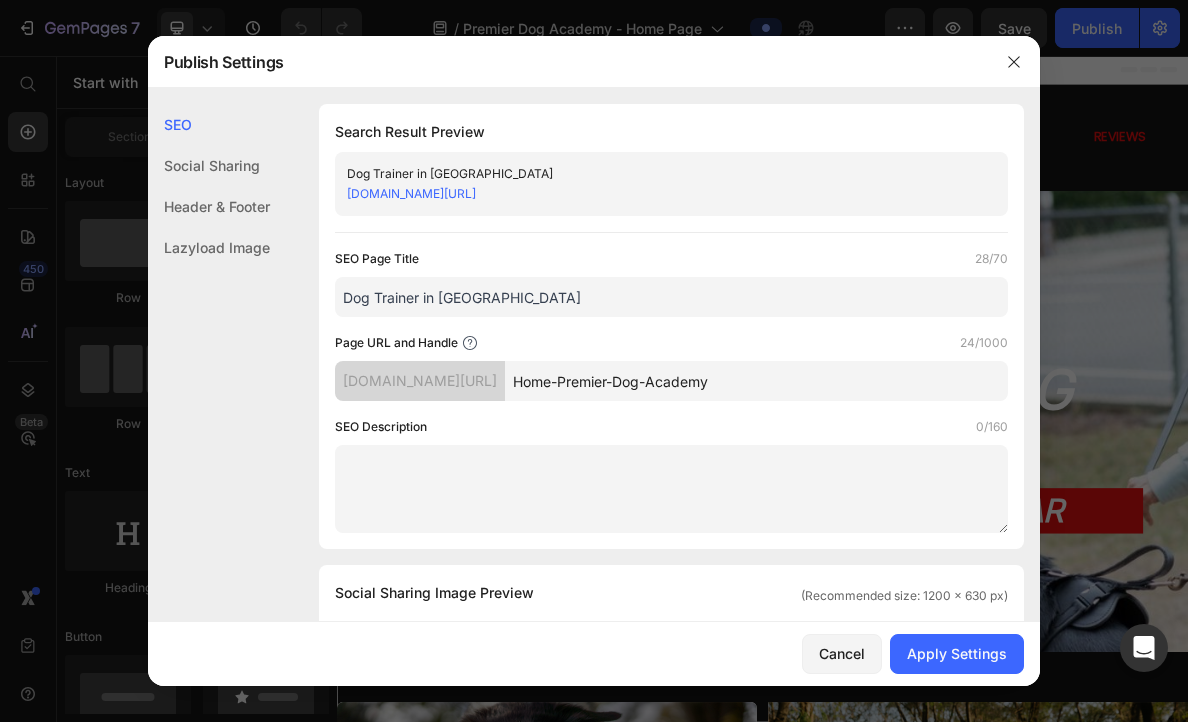 click on "Home-Premier-Dog-Academy" at bounding box center [756, 381] 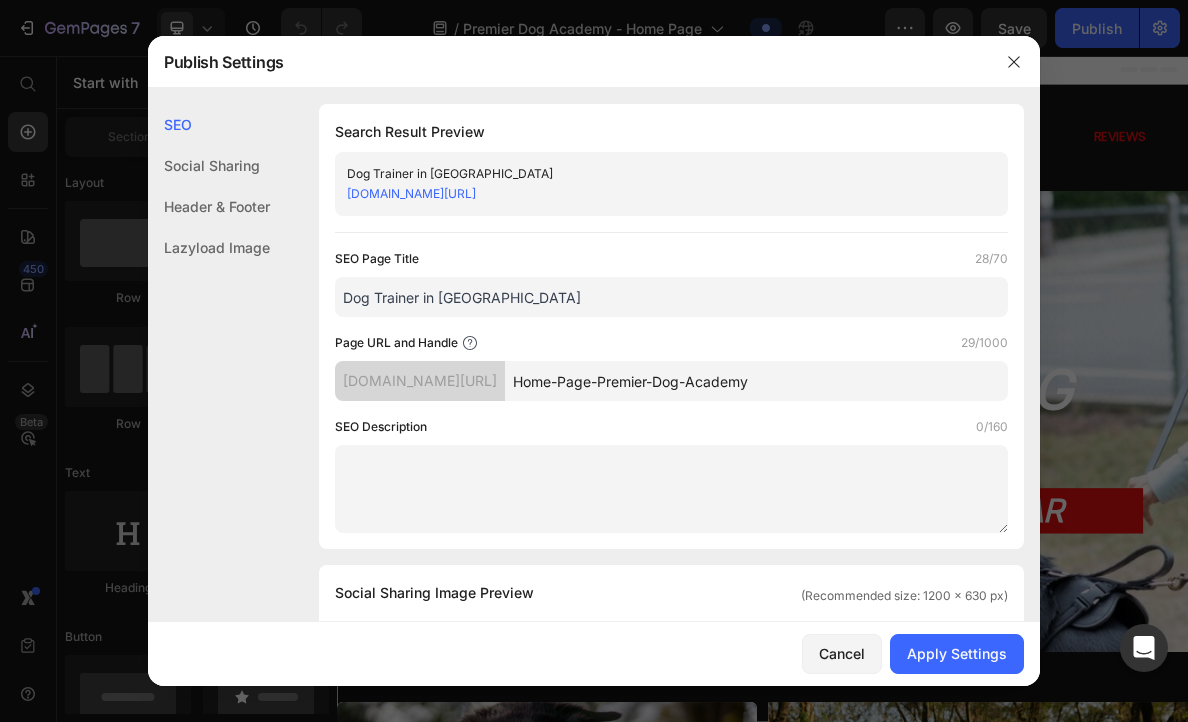 type on "Home-Page-Premier-Dog-Academy" 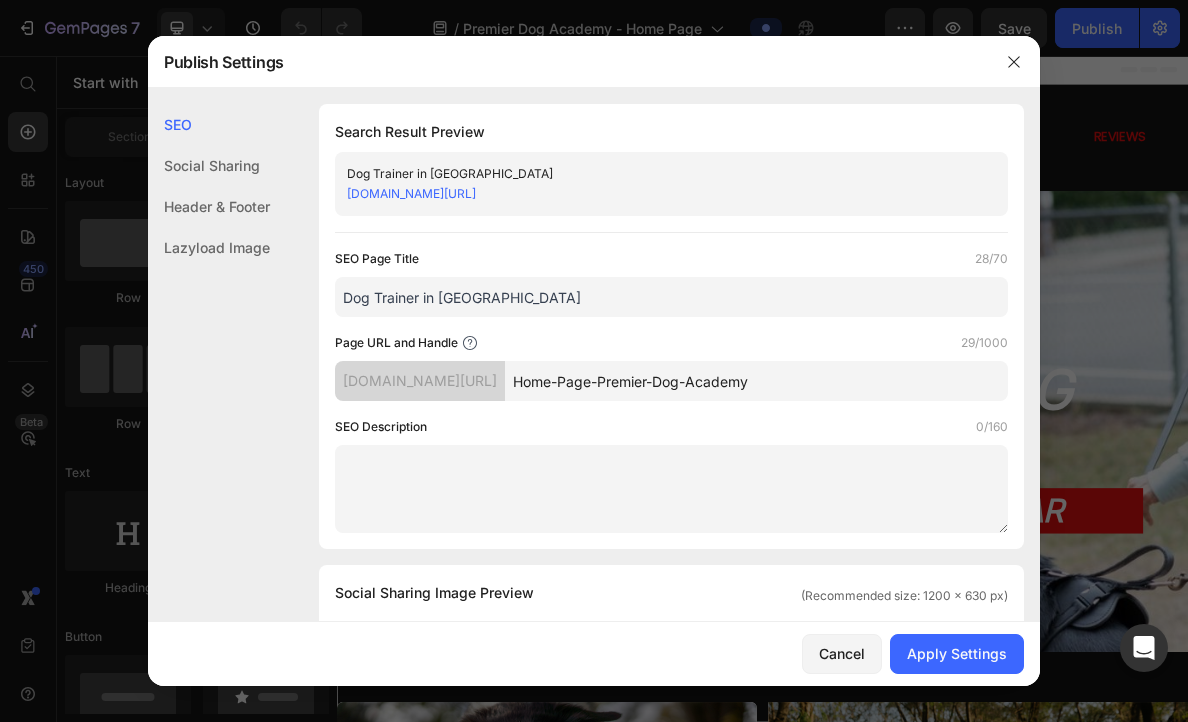 click at bounding box center [671, 489] 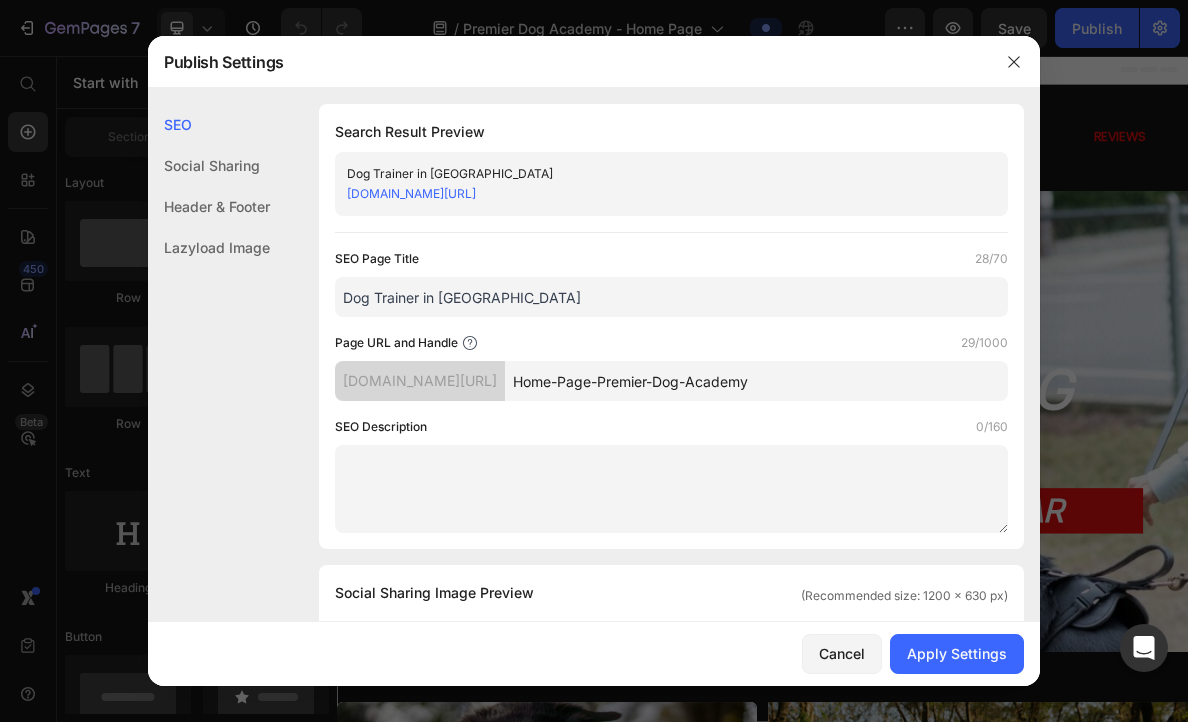 click at bounding box center (671, 489) 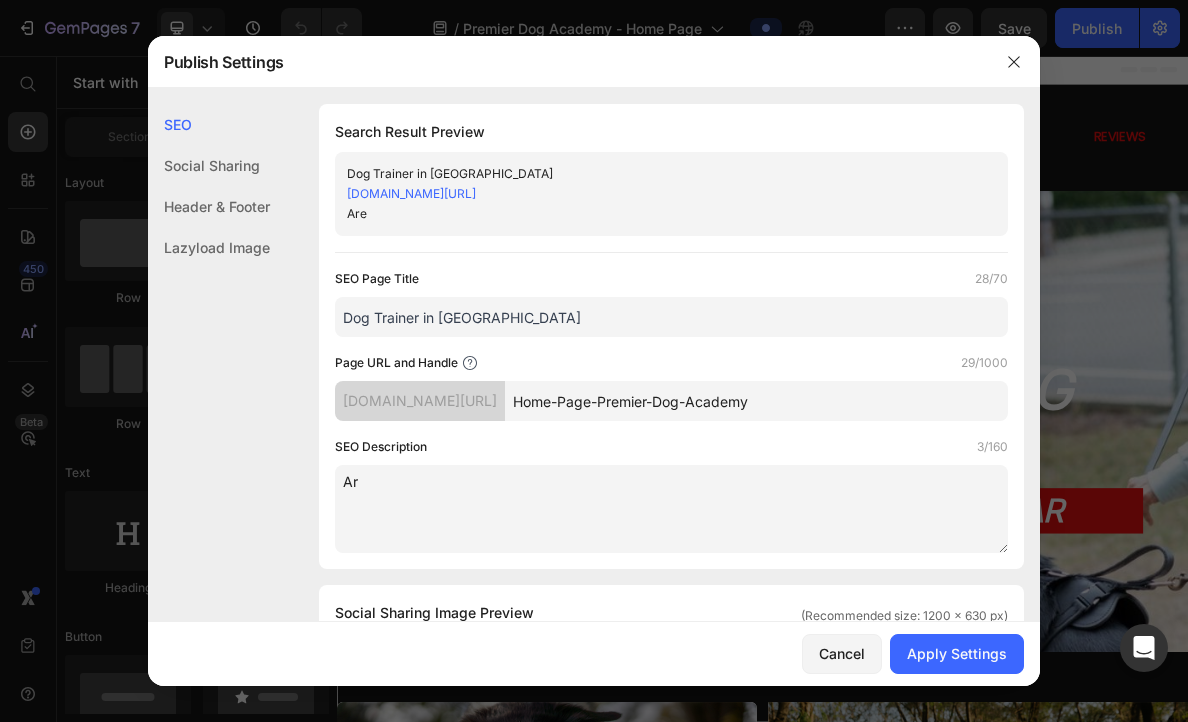 type on "A" 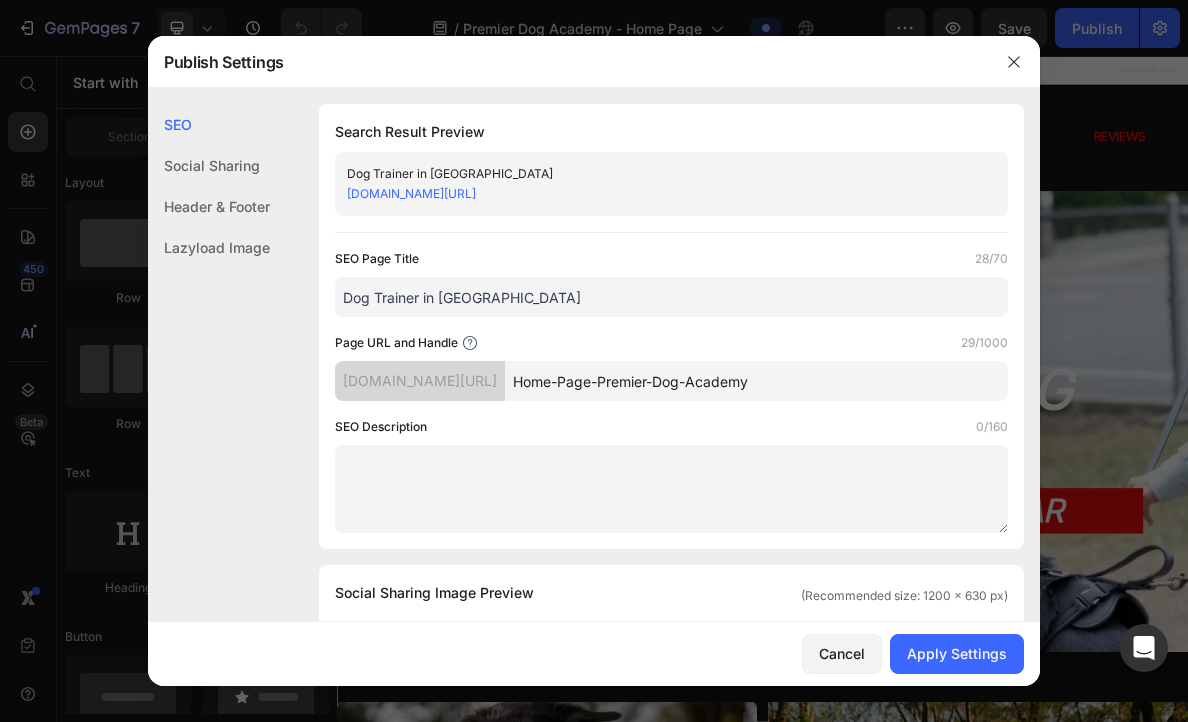 type on "A" 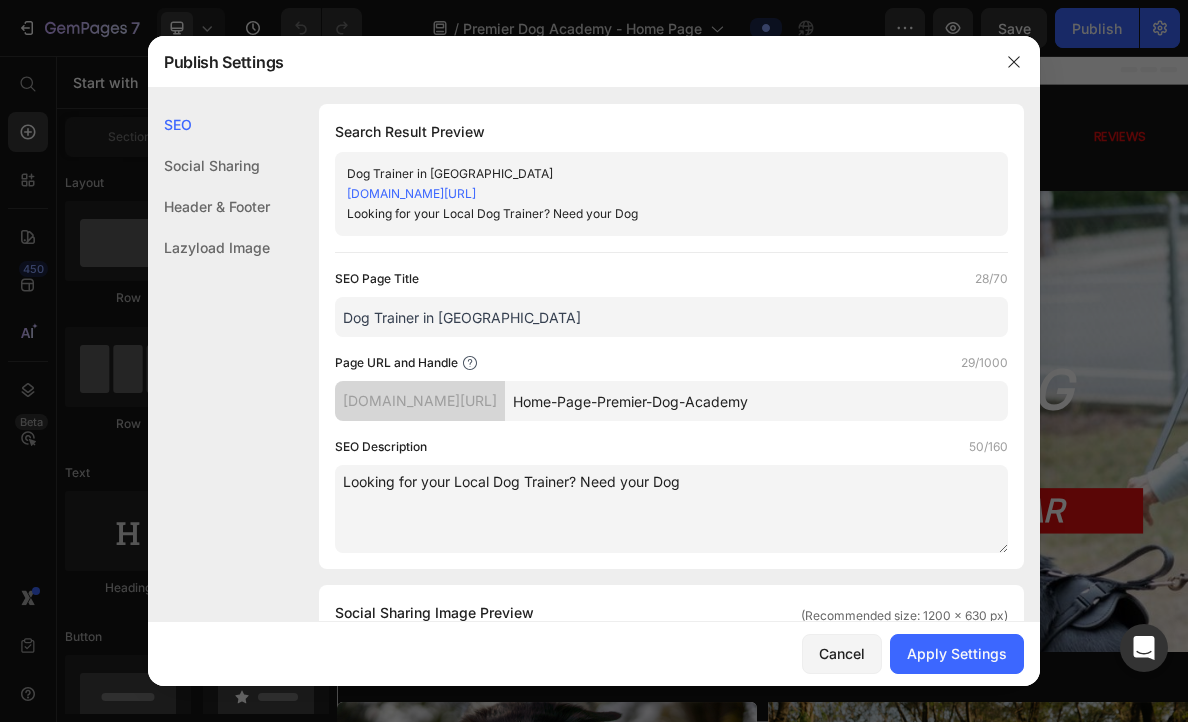 click on "Looking for your Local Dog Trainer? Need your Dog" at bounding box center [671, 509] 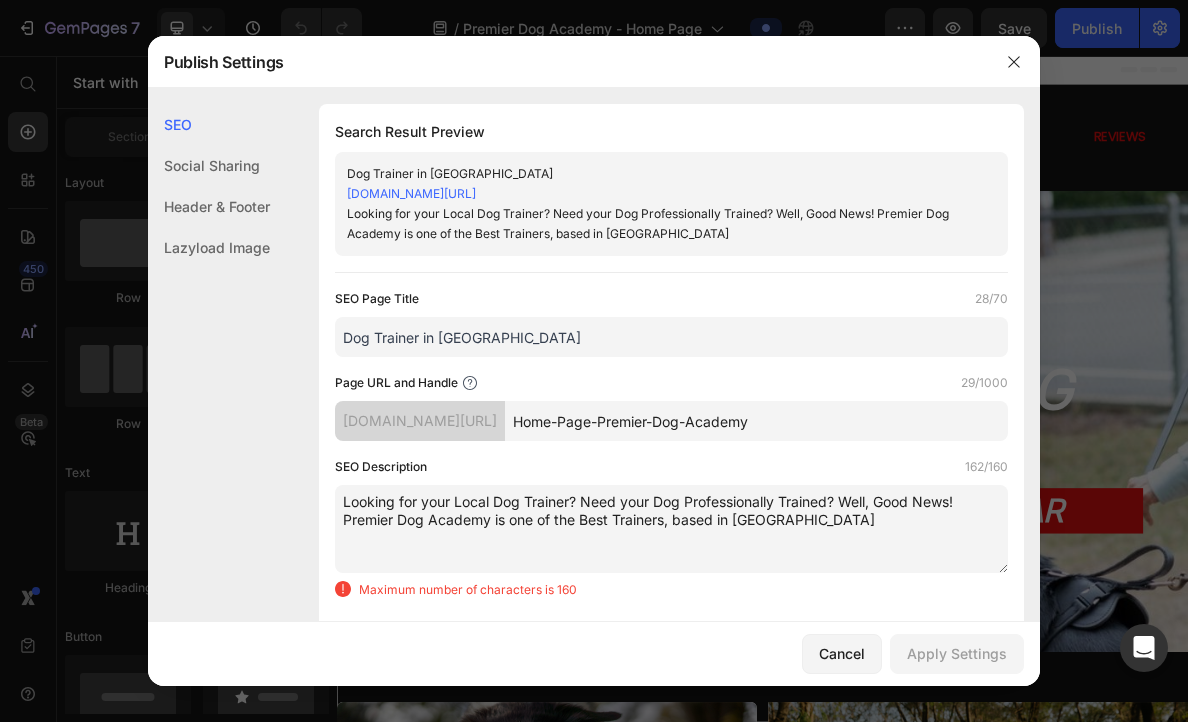 click on "Looking for your Local Dog Trainer? Need your Dog Professionally Trained? Well, Good News! Premier Dog Academy is one of the Best Trainers, based in Solano County" at bounding box center (671, 529) 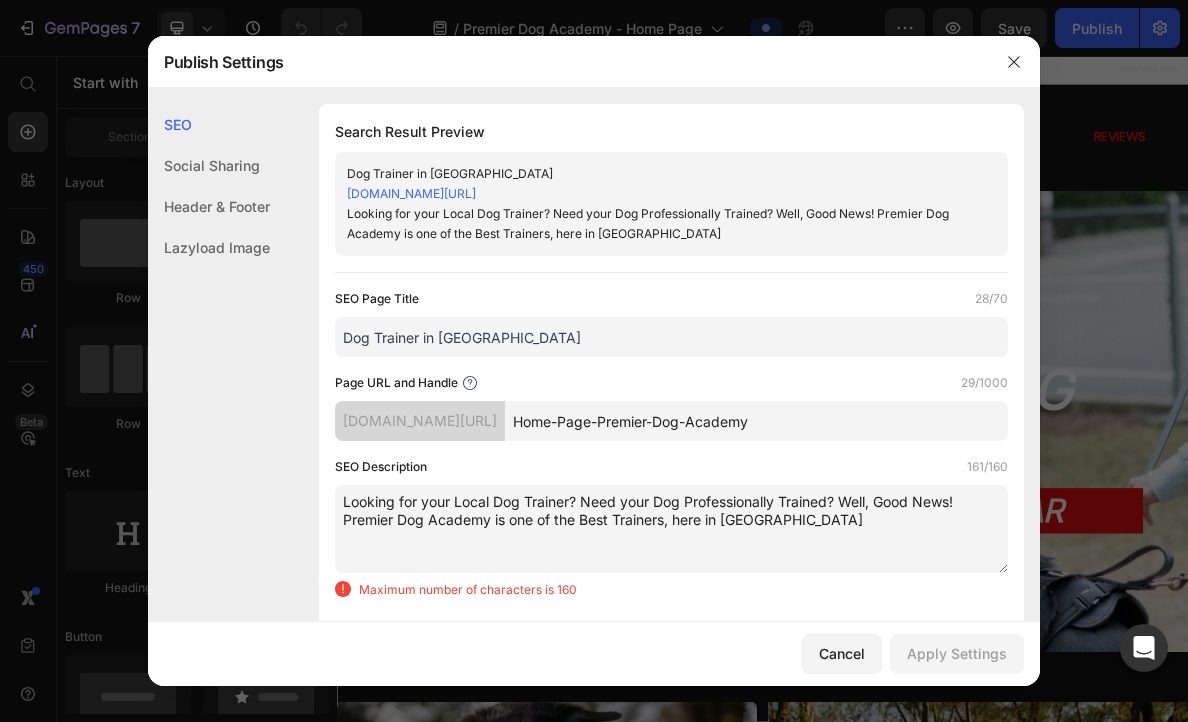 click on "Looking for your Local Dog Trainer? Need your Dog Professionally Trained? Well, Good News! Premier Dog Academy is one of the Best Trainers, here in Solano County" at bounding box center [671, 529] 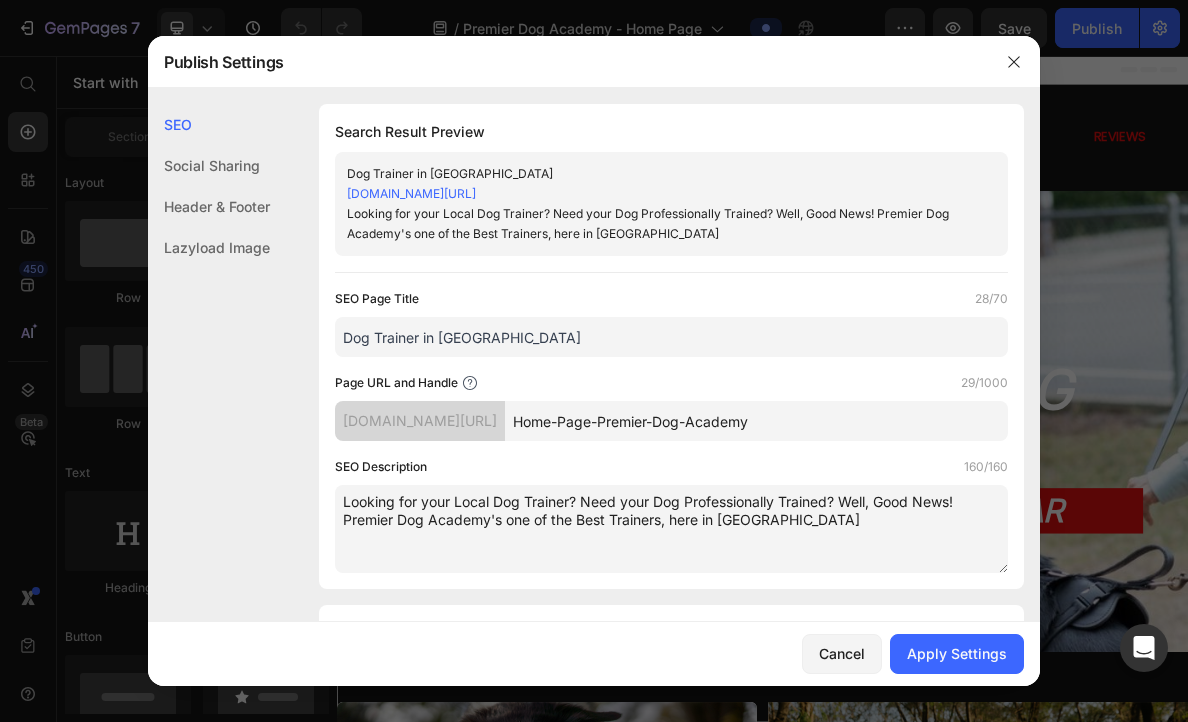 click on "Looking for your Local Dog Trainer? Need your Dog Professionally Trained? Well, Good News! Premier Dog Academy's one of the Best Trainers, here in Solano County" at bounding box center (671, 529) 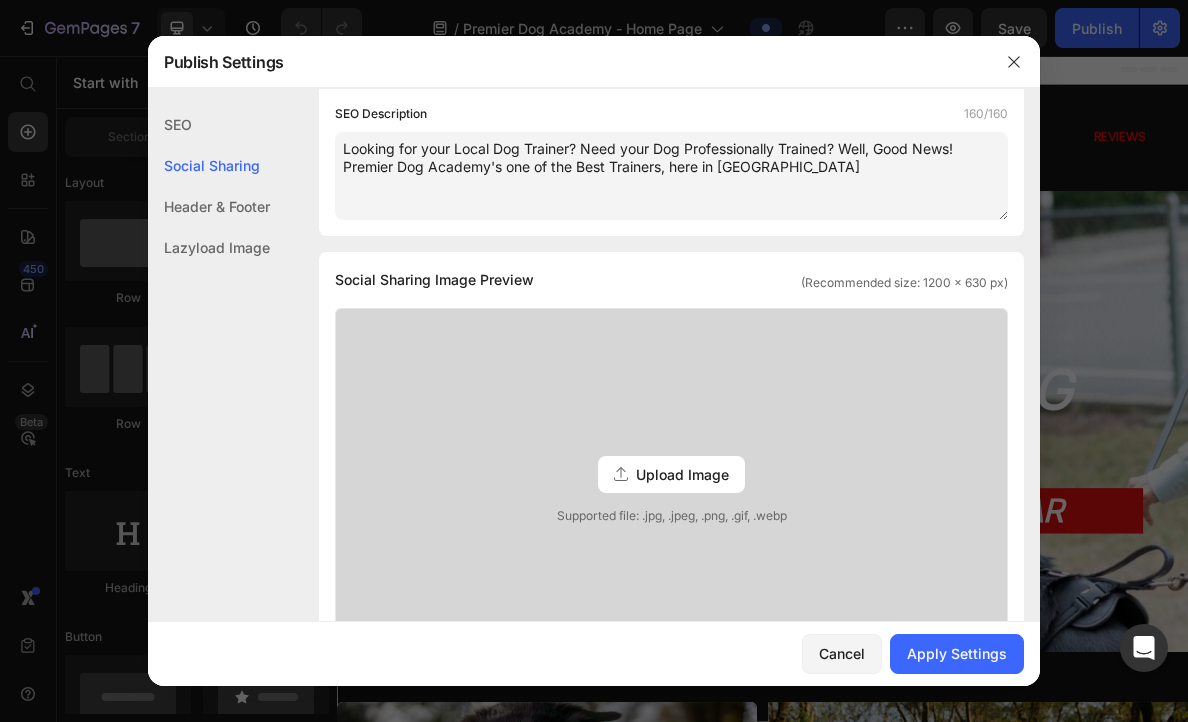 scroll, scrollTop: 359, scrollLeft: 0, axis: vertical 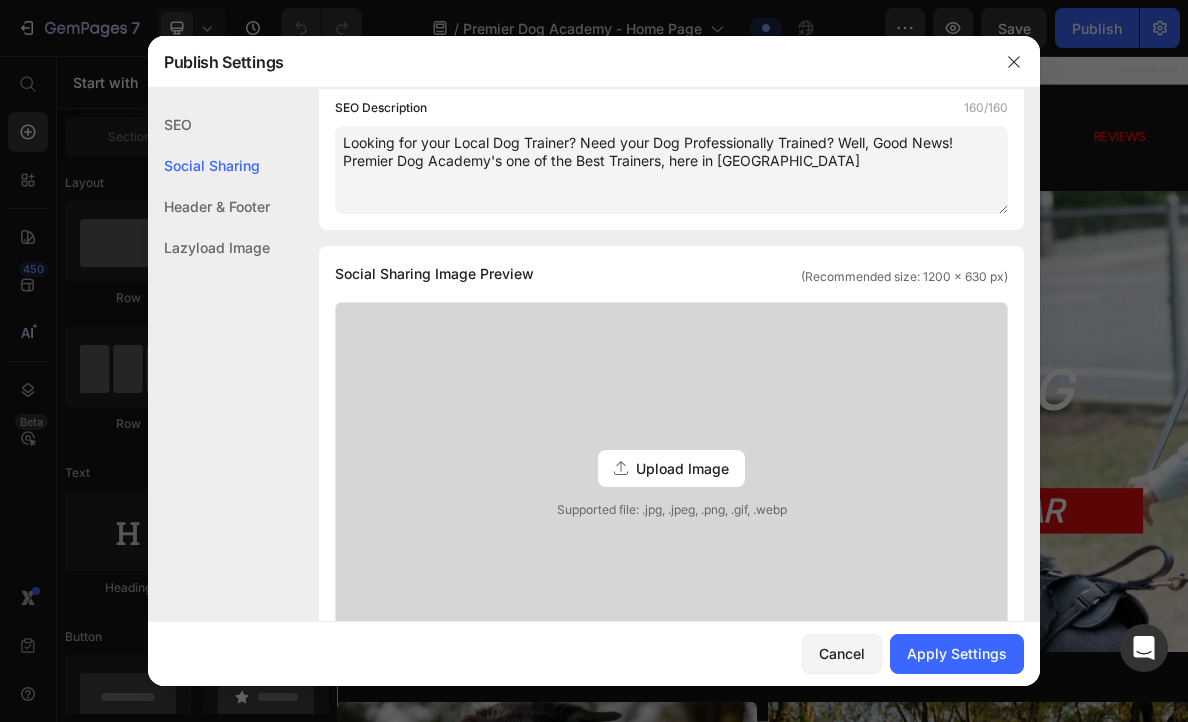 type on "Looking for your Local Dog Trainer? Need your Dog Professionally Trained? Well, Good News! Premier Dog Academy's one of the Best Trainers, here in Solano County" 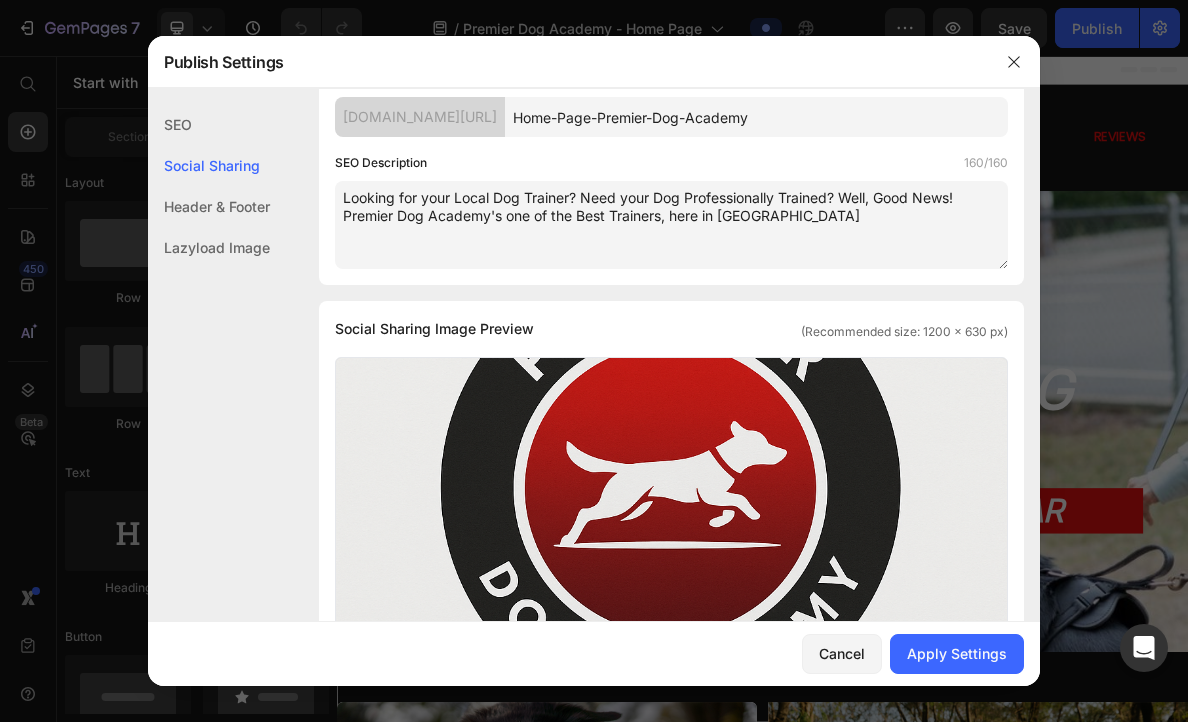 scroll, scrollTop: 0, scrollLeft: 0, axis: both 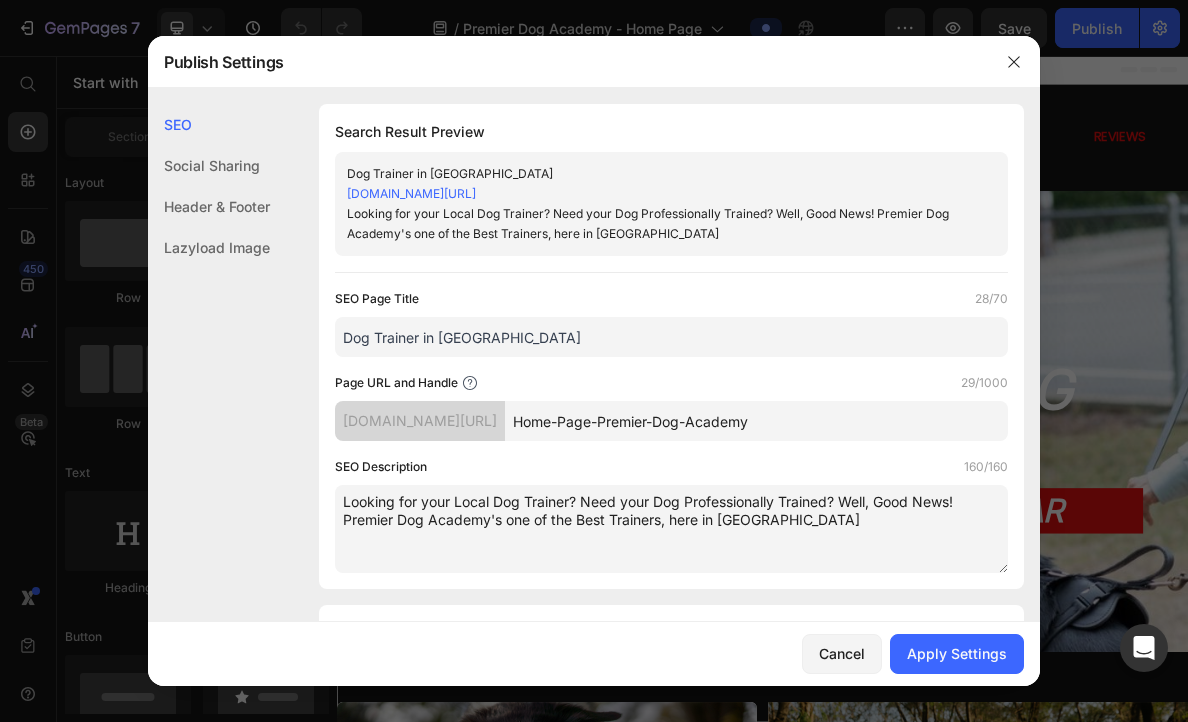 click on "Dog Trainer in Solano County" at bounding box center [671, 337] 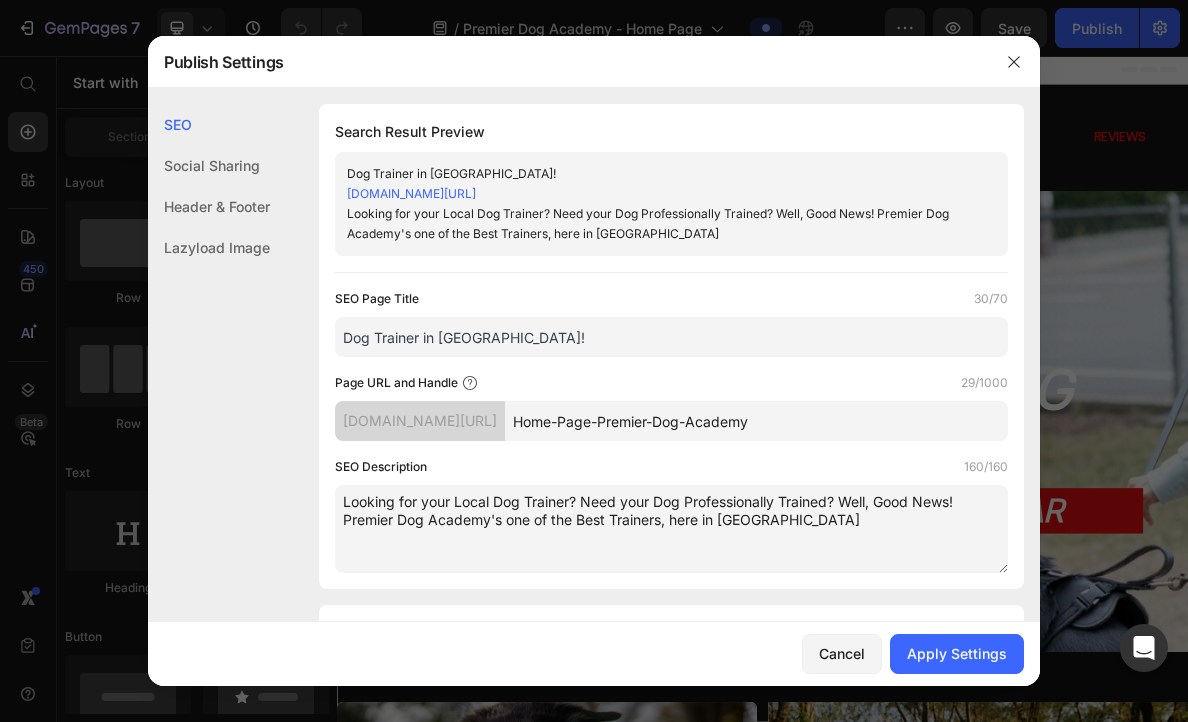 click on "Dog Trainer in Solano County!" at bounding box center [671, 337] 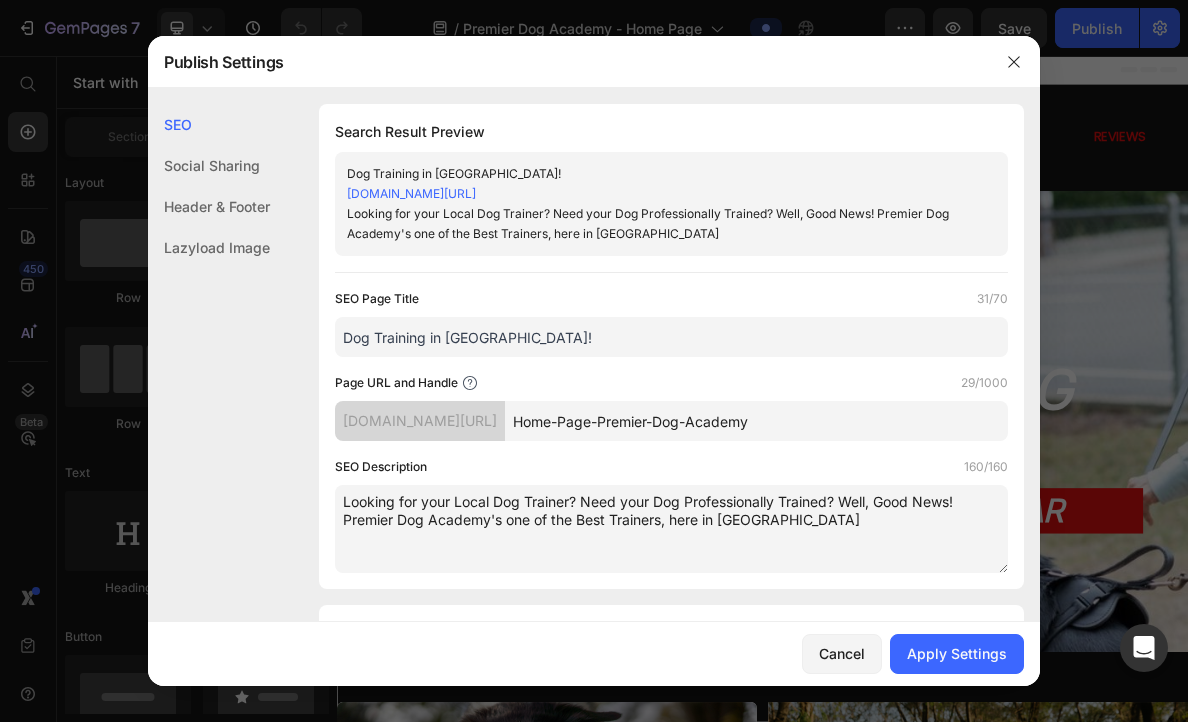 click on "Dog Training in Solano County!" at bounding box center [671, 337] 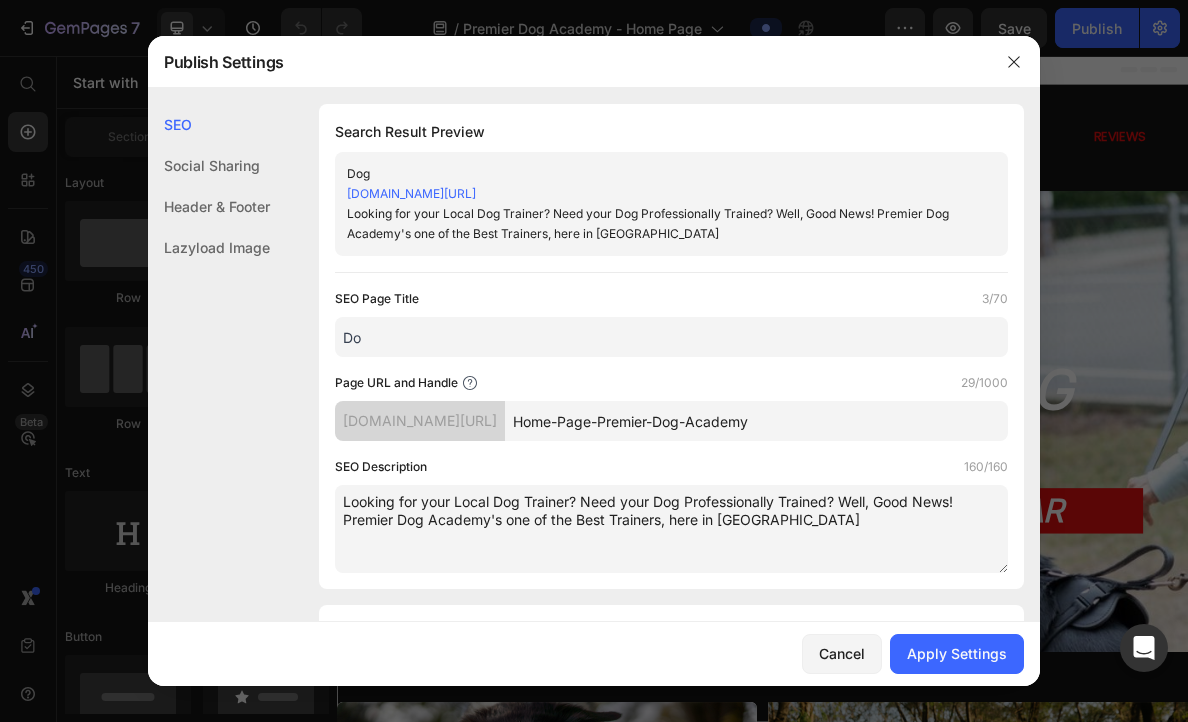 type on "D" 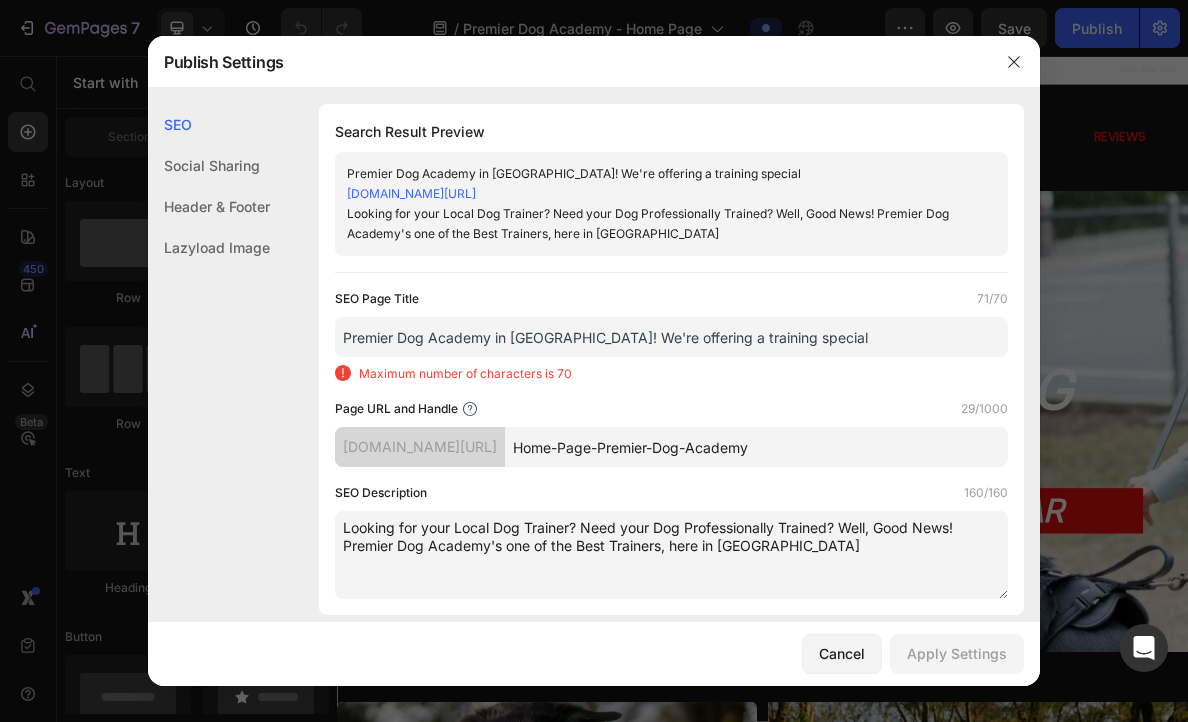 click on "Premier Dog Academy in Solano County! We're offering a training special" at bounding box center (671, 337) 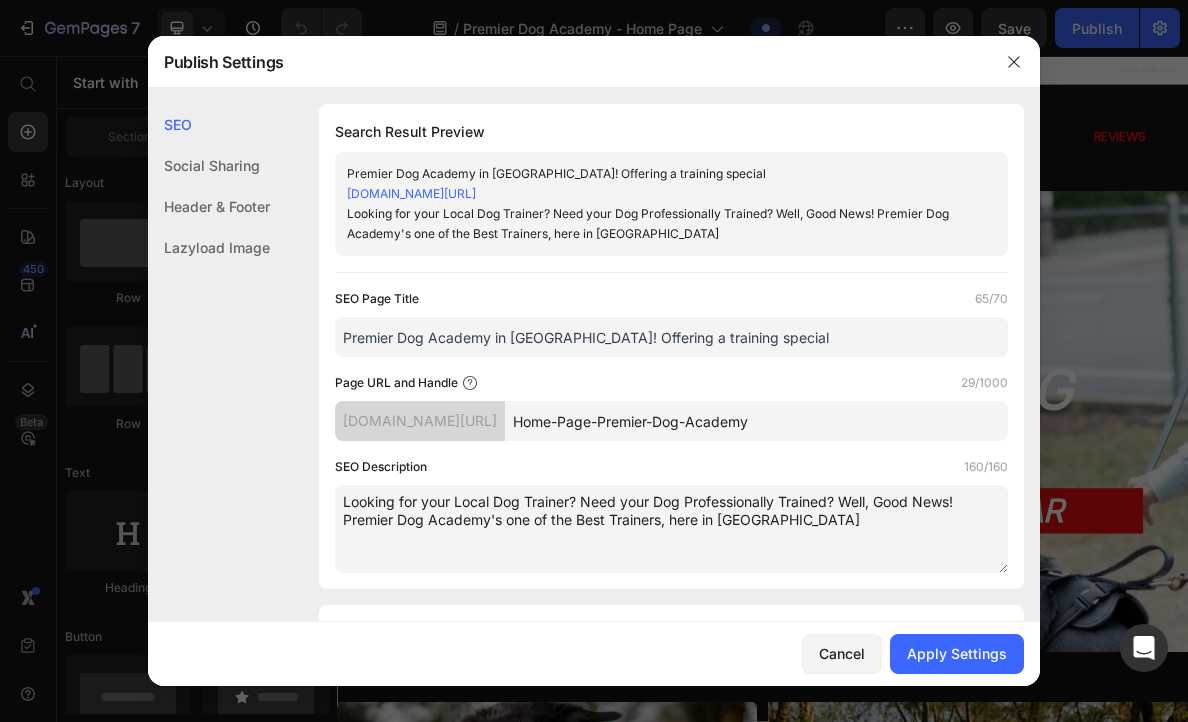 click on "Premier Dog Academy in Solano County! Offering a training special" at bounding box center (671, 337) 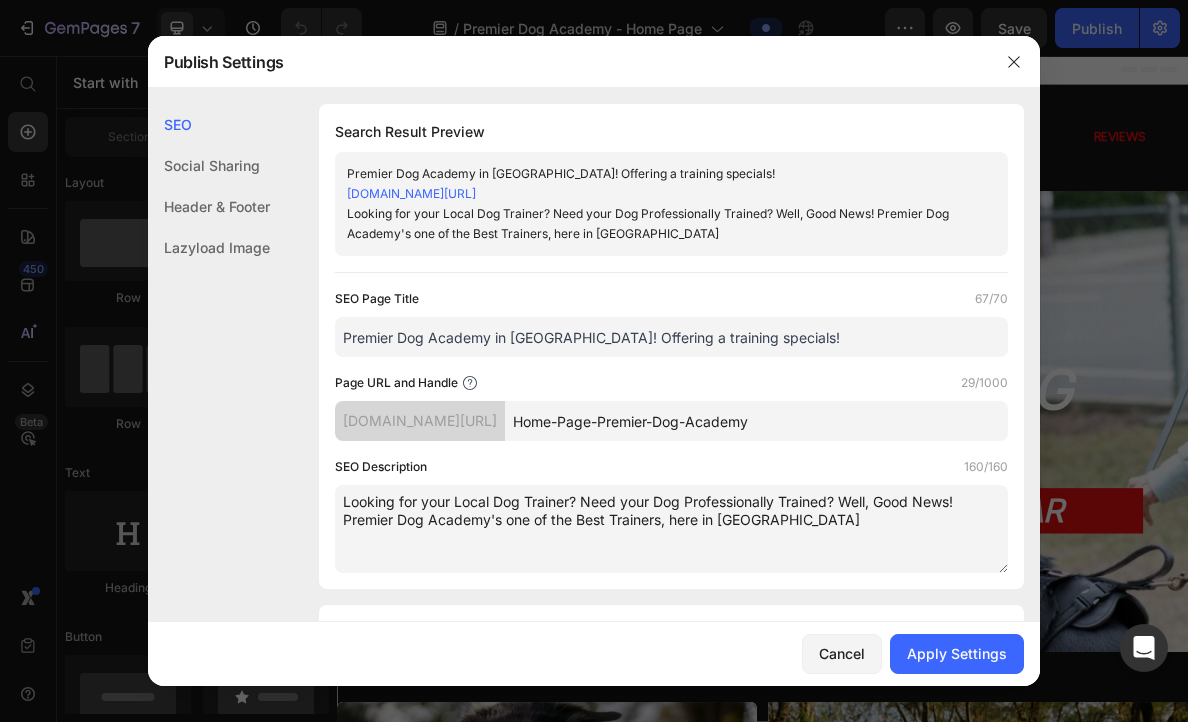 click on "Premier Dog Academy in Solano County! Offering a training specials!" at bounding box center (671, 337) 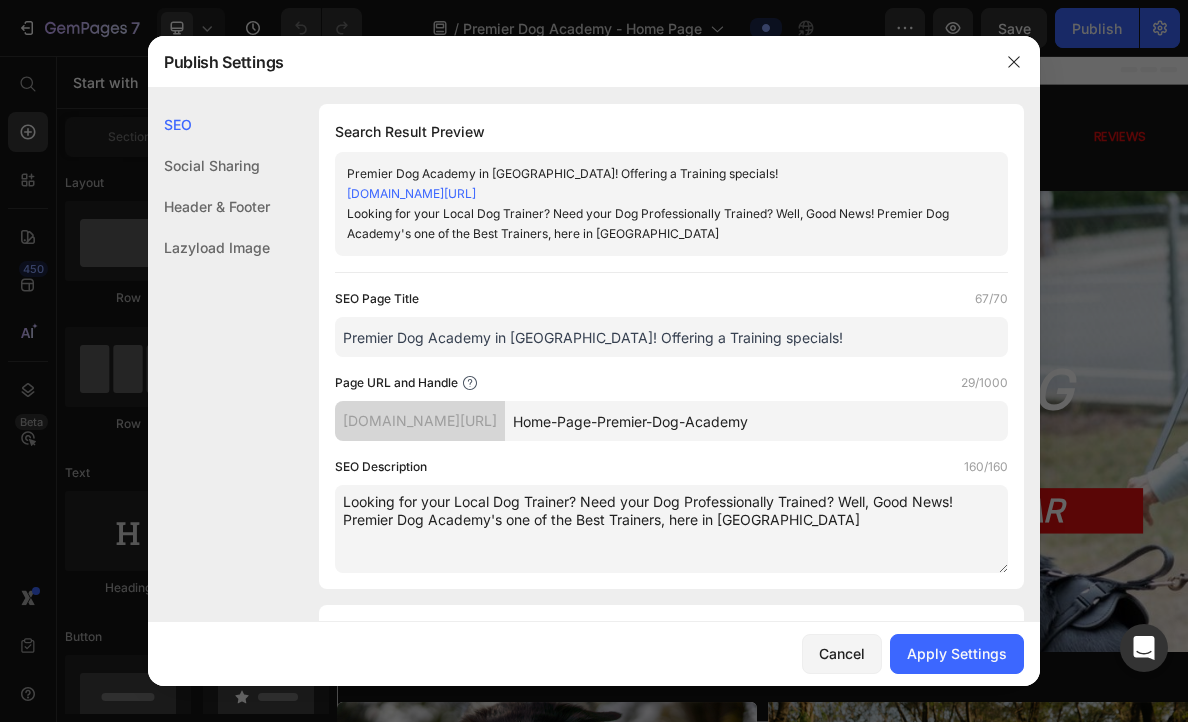 click on "Premier Dog Academy in Solano County! Offering a Training specials!" at bounding box center (671, 337) 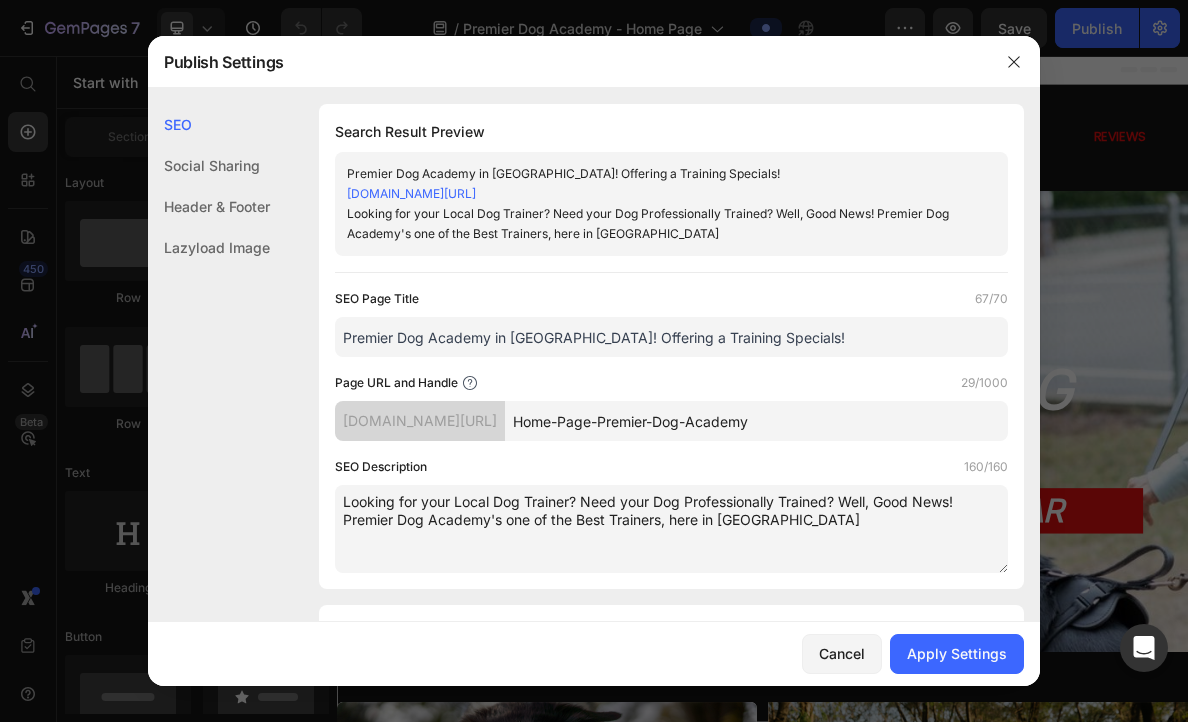 click on "Premier Dog Academy in Solano County! Offering a Training Specials!" at bounding box center [671, 337] 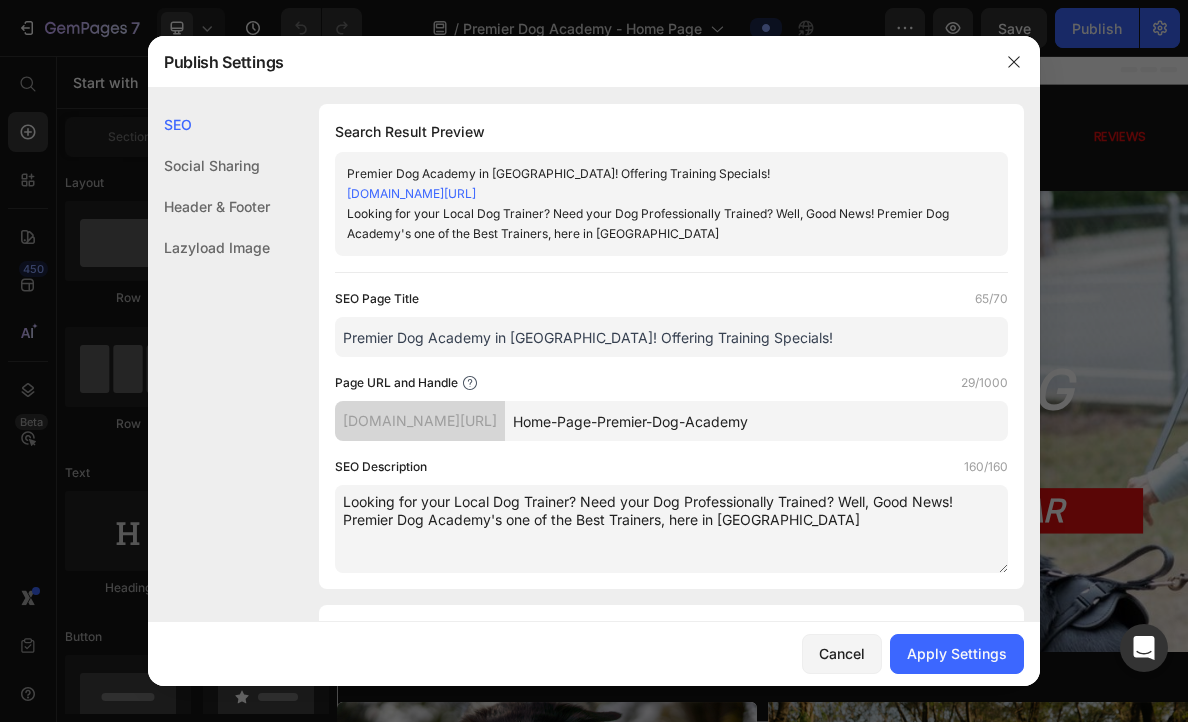 click on "Premier Dog Academy in Solano County! Offering Training Specials!" at bounding box center (671, 337) 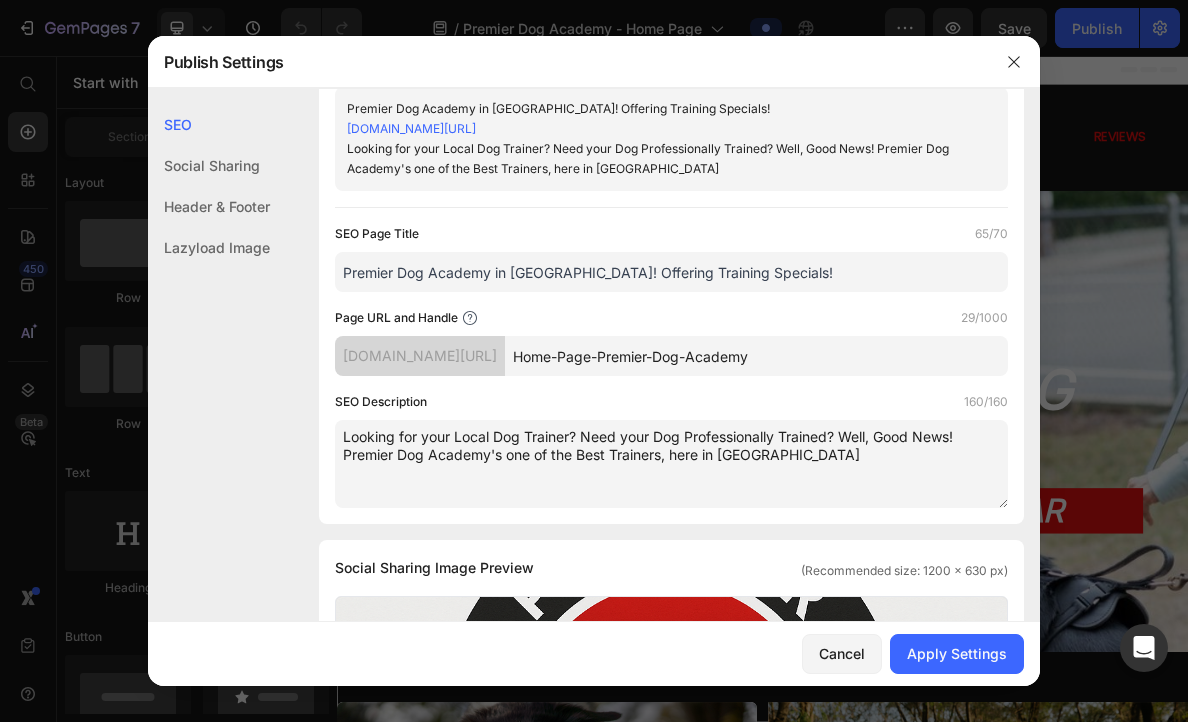 scroll, scrollTop: 68, scrollLeft: 0, axis: vertical 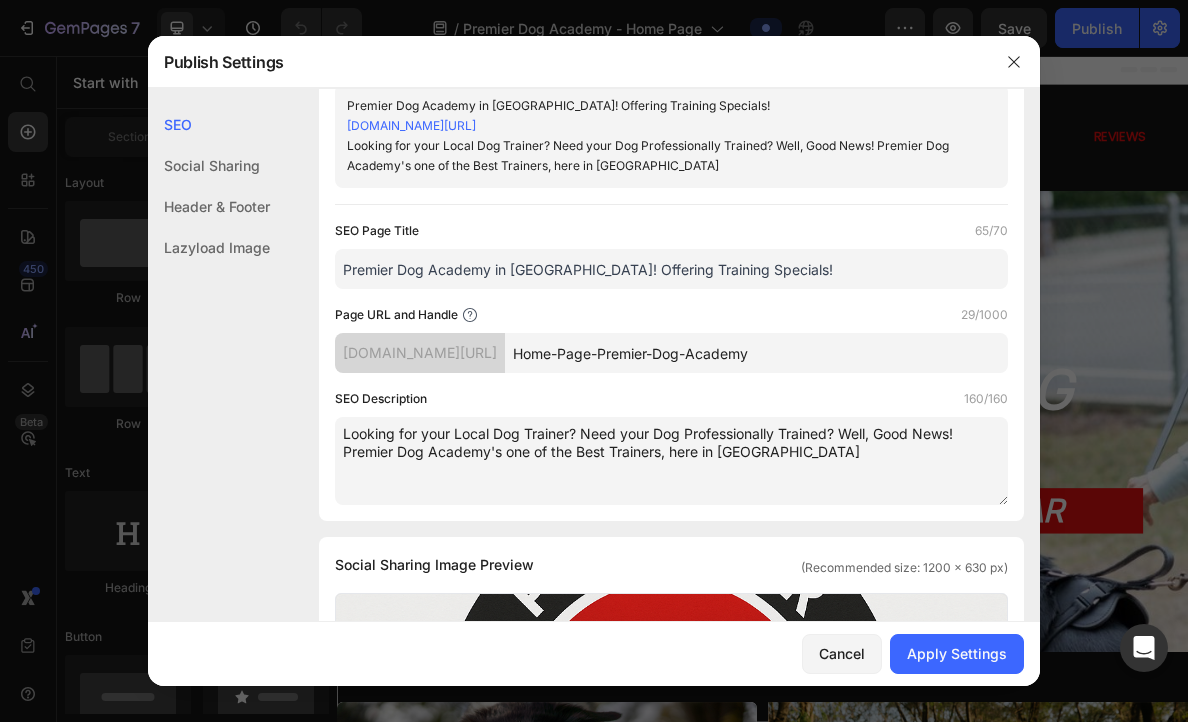 type on "Premier Dog Academy in Solano County! Offering Training Specials!" 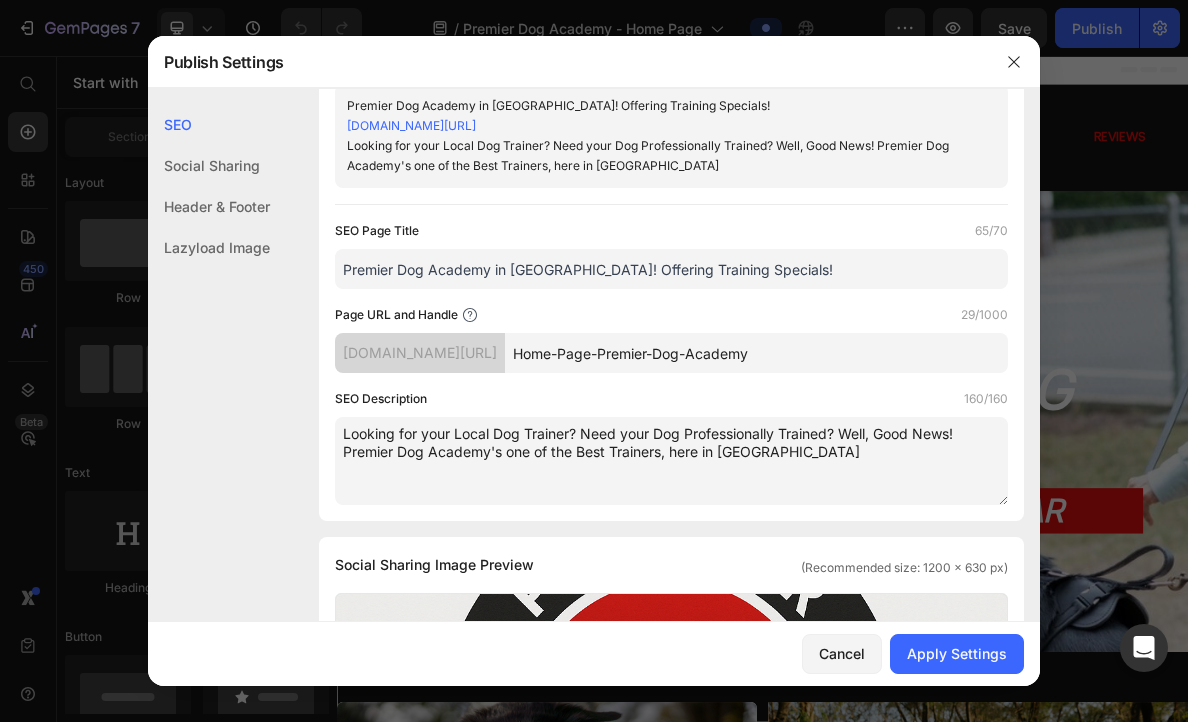 click on "Looking for your Local Dog Trainer? Need your Dog Professionally Trained? Well, Good News! Premier Dog Academy's one of the Best Trainers, here in Solano County" at bounding box center [671, 461] 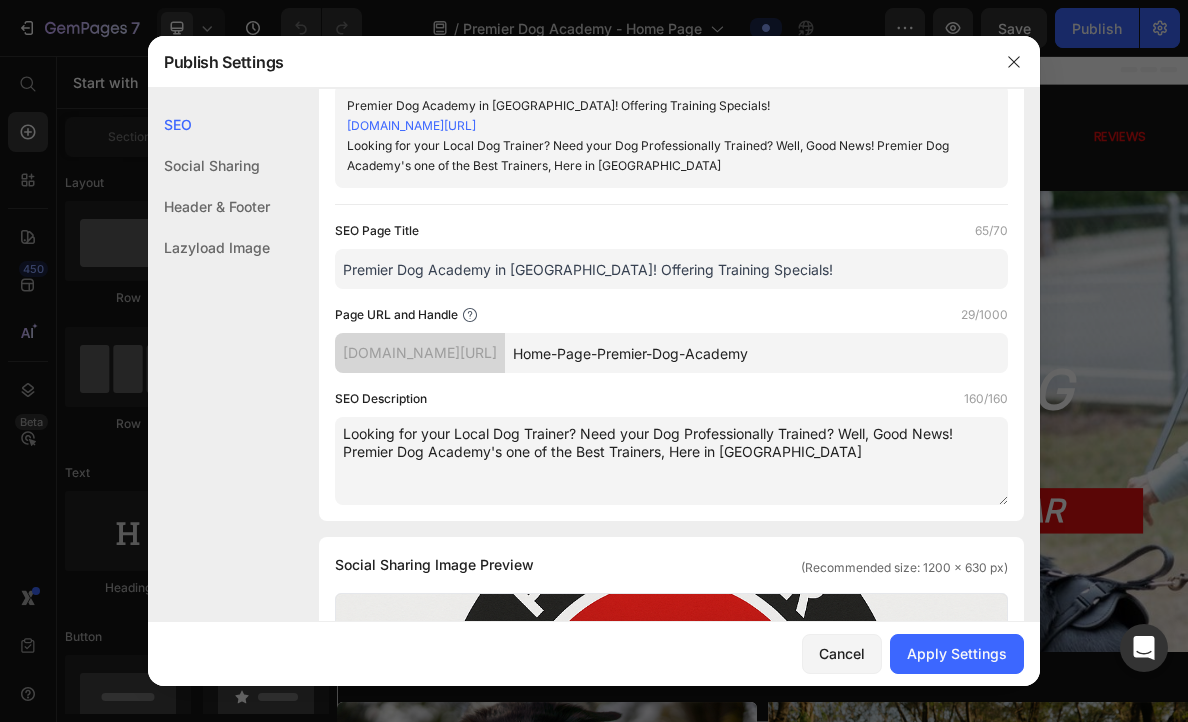 click on "Looking for your Local Dog Trainer? Need your Dog Professionally Trained? Well, Good News! Premier Dog Academy's one of the Best Trainers, Here in Solano County" at bounding box center (671, 461) 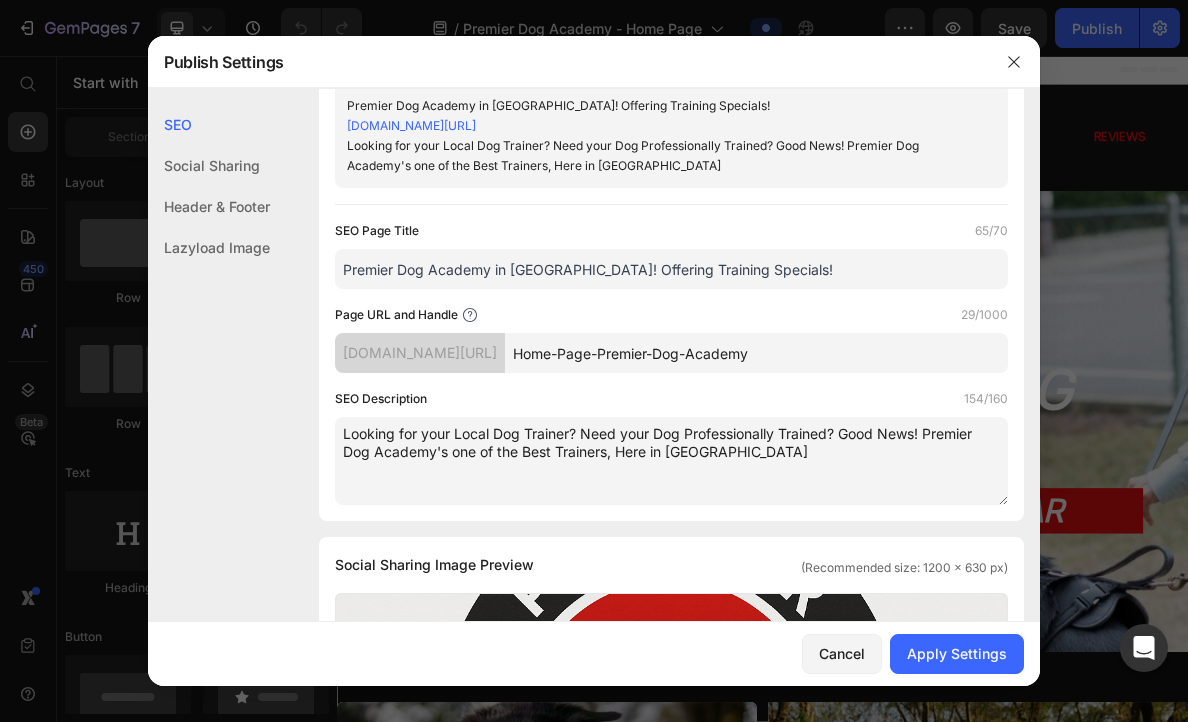 click on "Looking for your Local Dog Trainer? Need your Dog Professionally Trained? Good News! Premier Dog Academy's one of the Best Trainers, Here in Solano County" at bounding box center (671, 461) 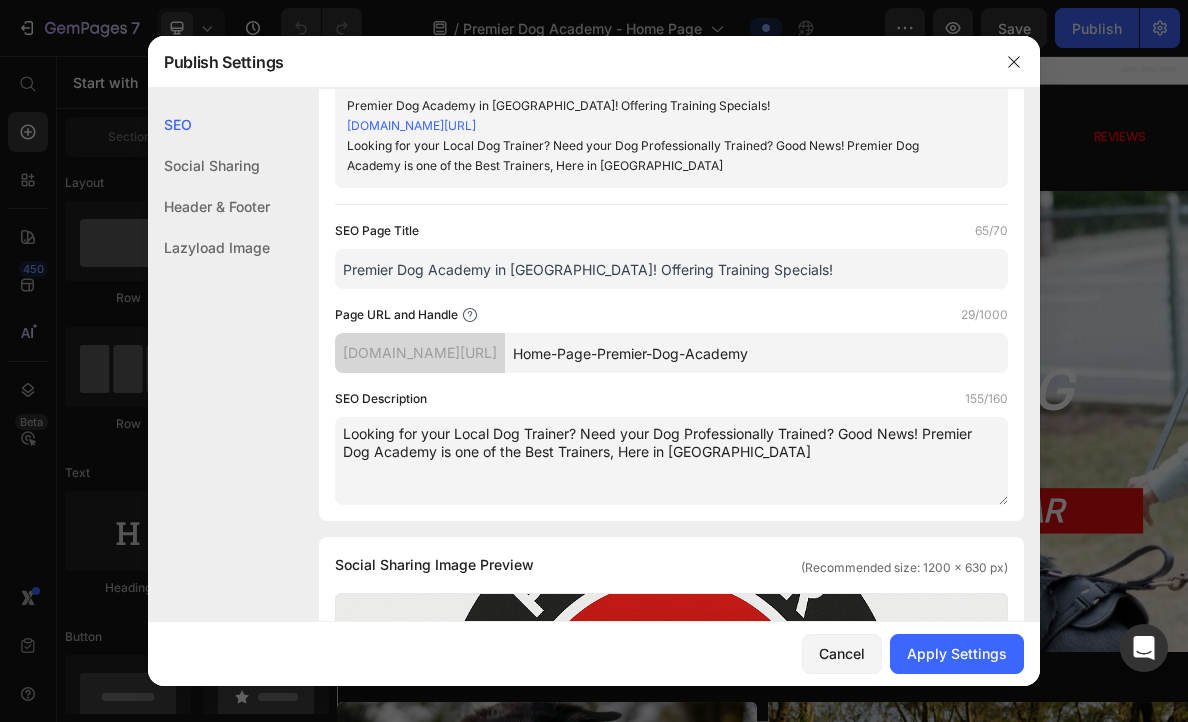 click on "Looking for your Local Dog Trainer? Need your Dog Professionally Trained? Good News! Premier Dog Academy is one of the Best Trainers, Here in Solano County" at bounding box center (671, 461) 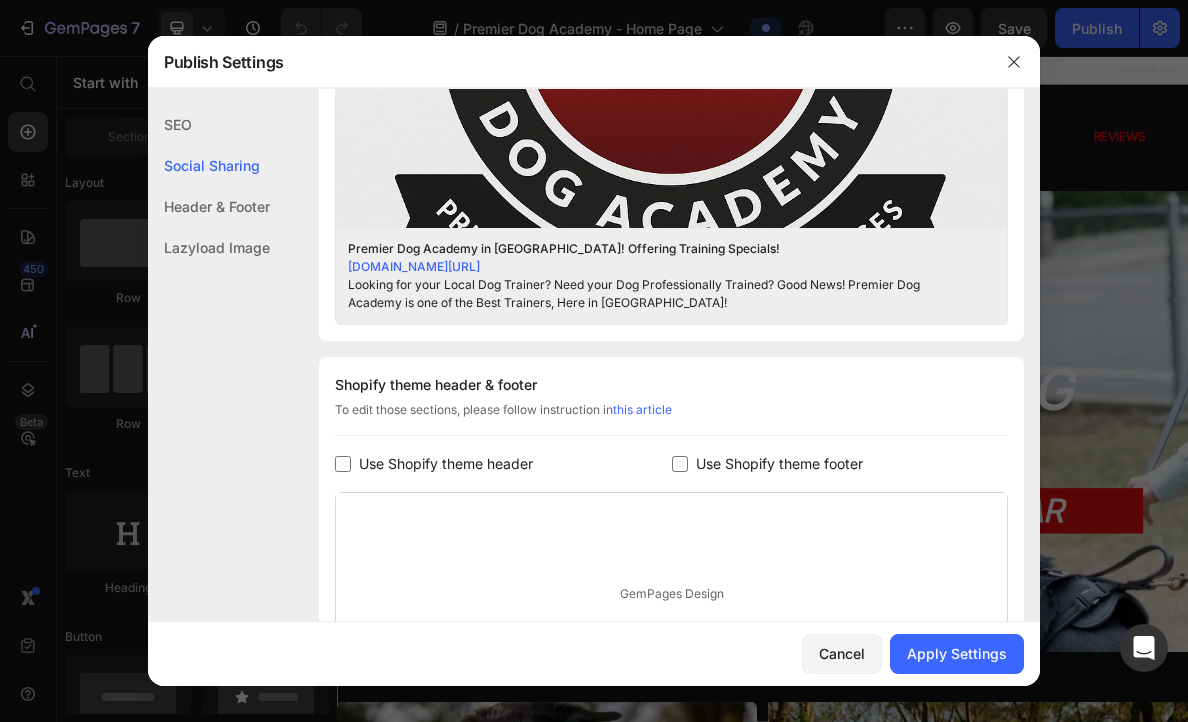 scroll, scrollTop: 785, scrollLeft: 0, axis: vertical 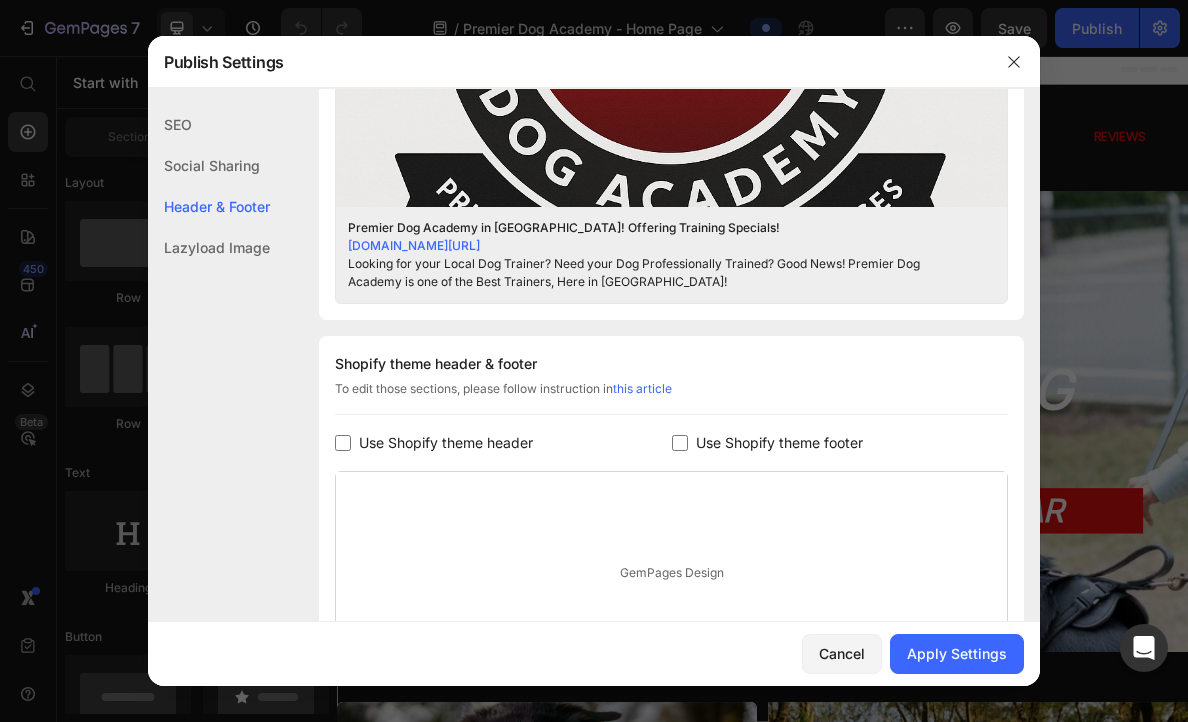 type on "Looking for your Local Dog Trainer? Need your Dog Professionally Trained? Good News! Premier Dog Academy is one of the Best Trainers, Here in Solano County!" 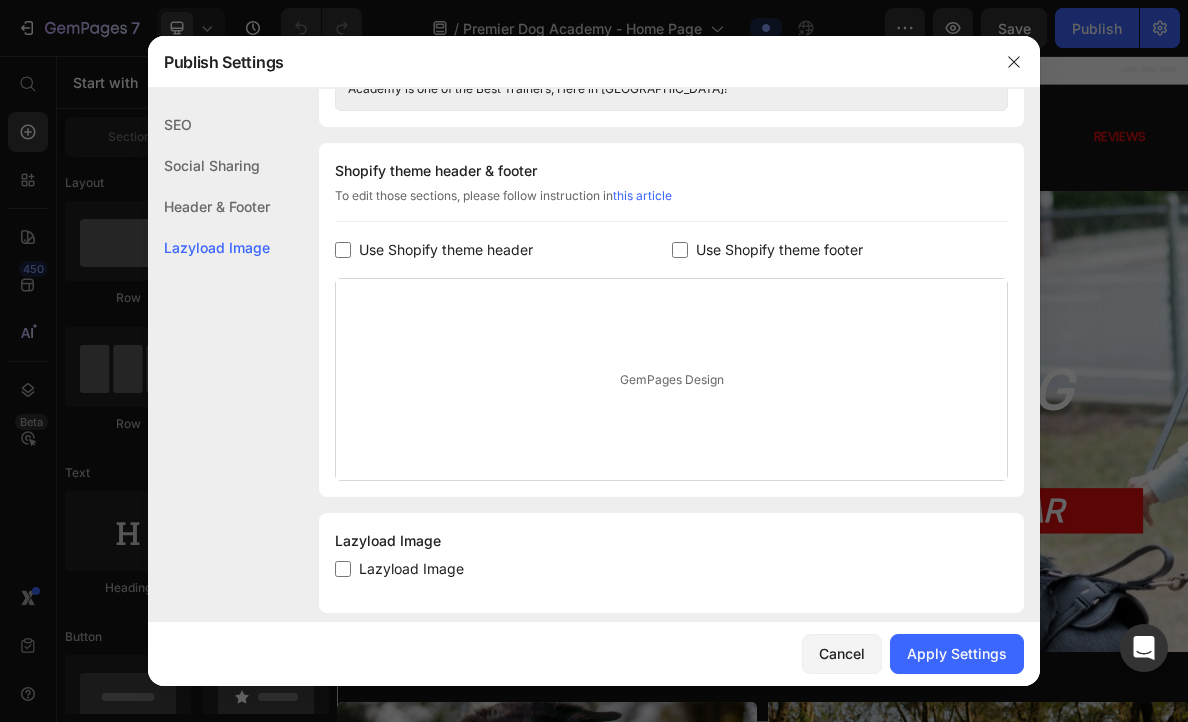 scroll, scrollTop: 980, scrollLeft: 0, axis: vertical 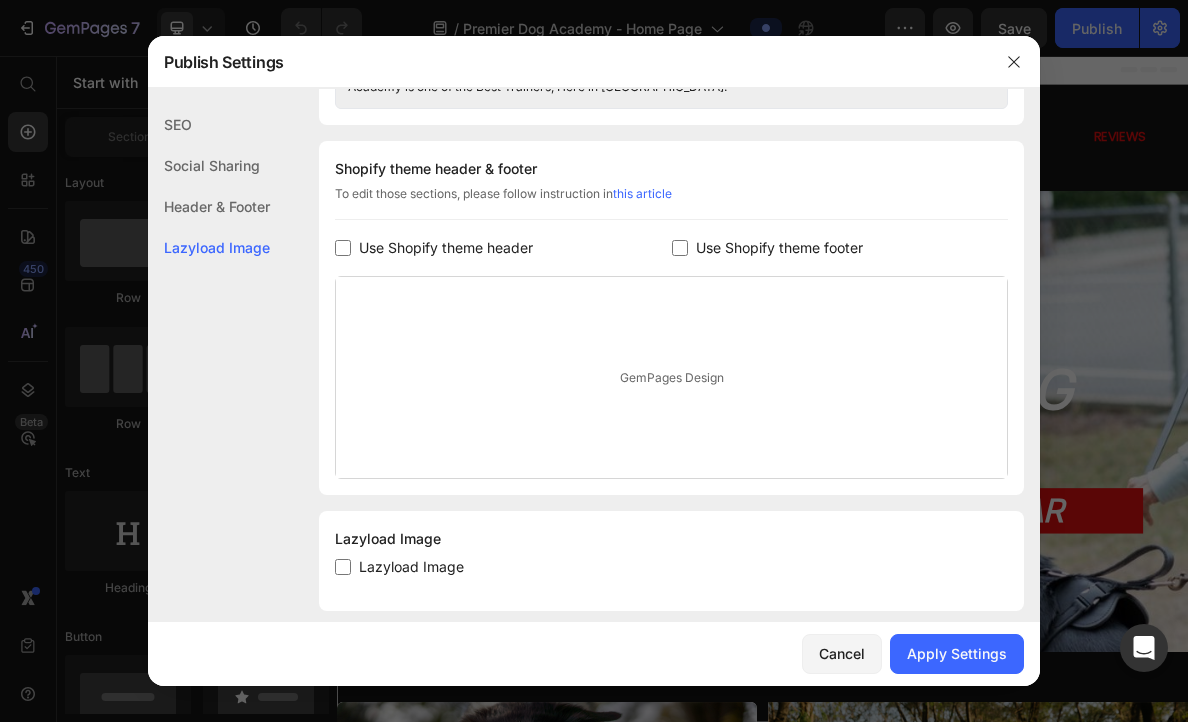 click on "GemPages Design" at bounding box center (671, 377) 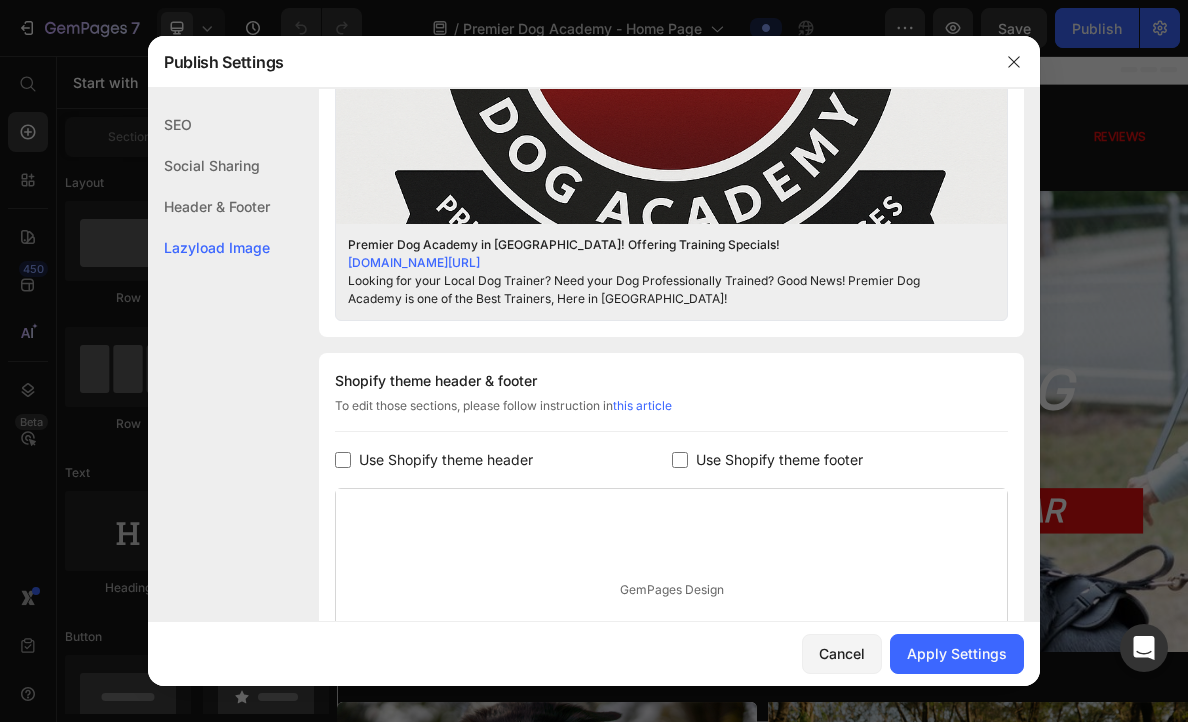 scroll, scrollTop: 0, scrollLeft: 0, axis: both 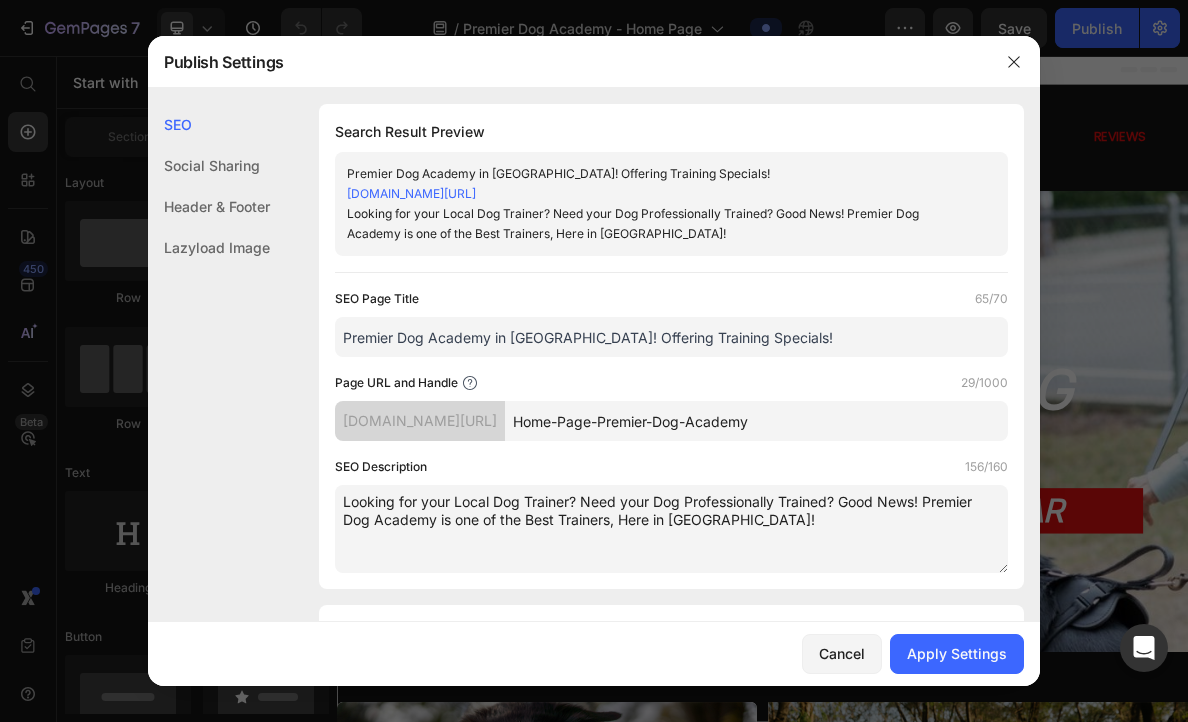 click on "Social Sharing" 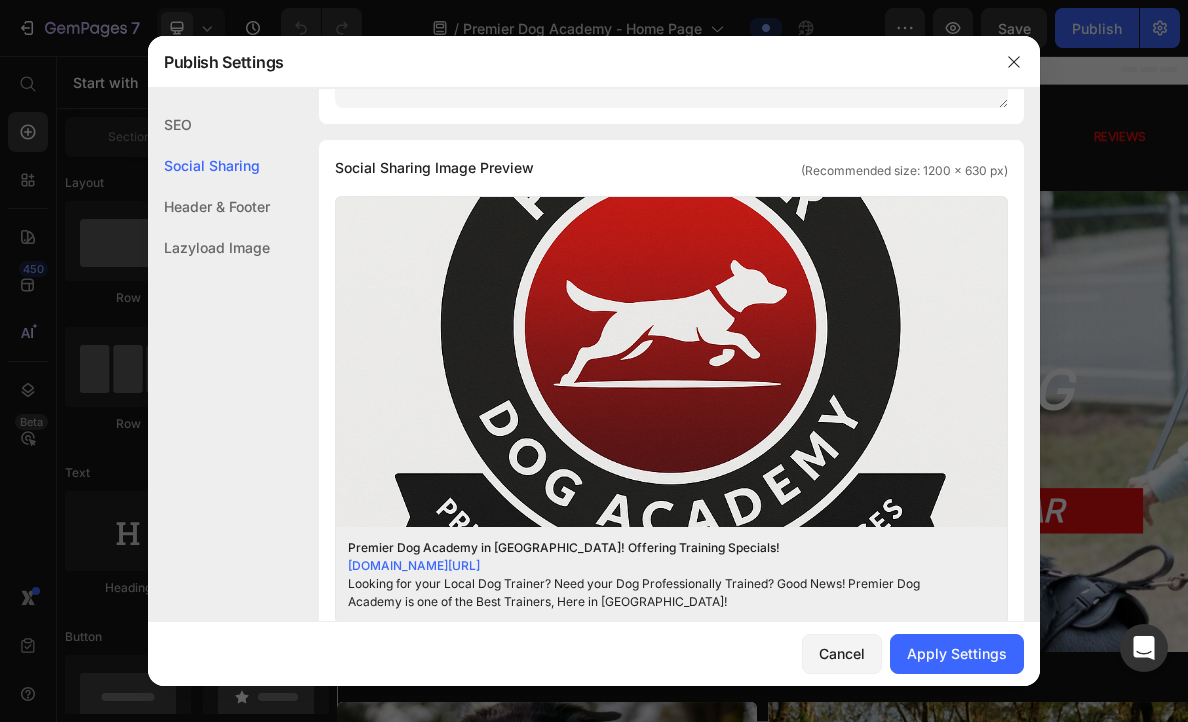 scroll, scrollTop: 497, scrollLeft: 0, axis: vertical 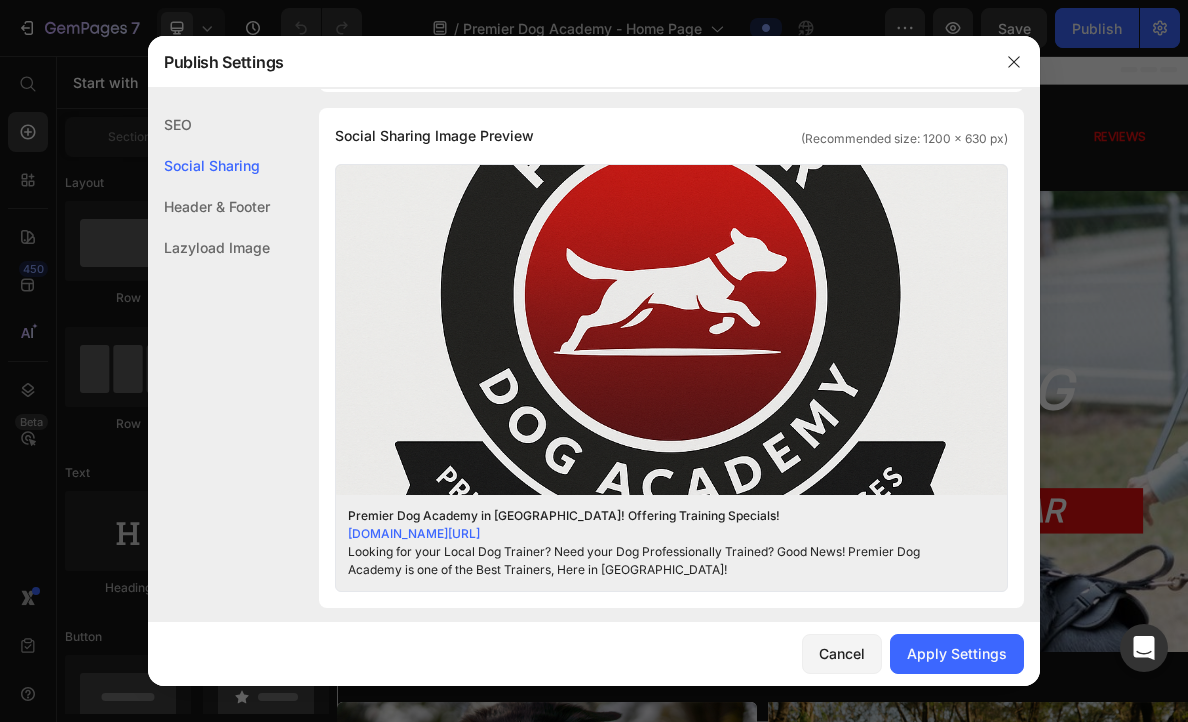 click on "Header & Footer" 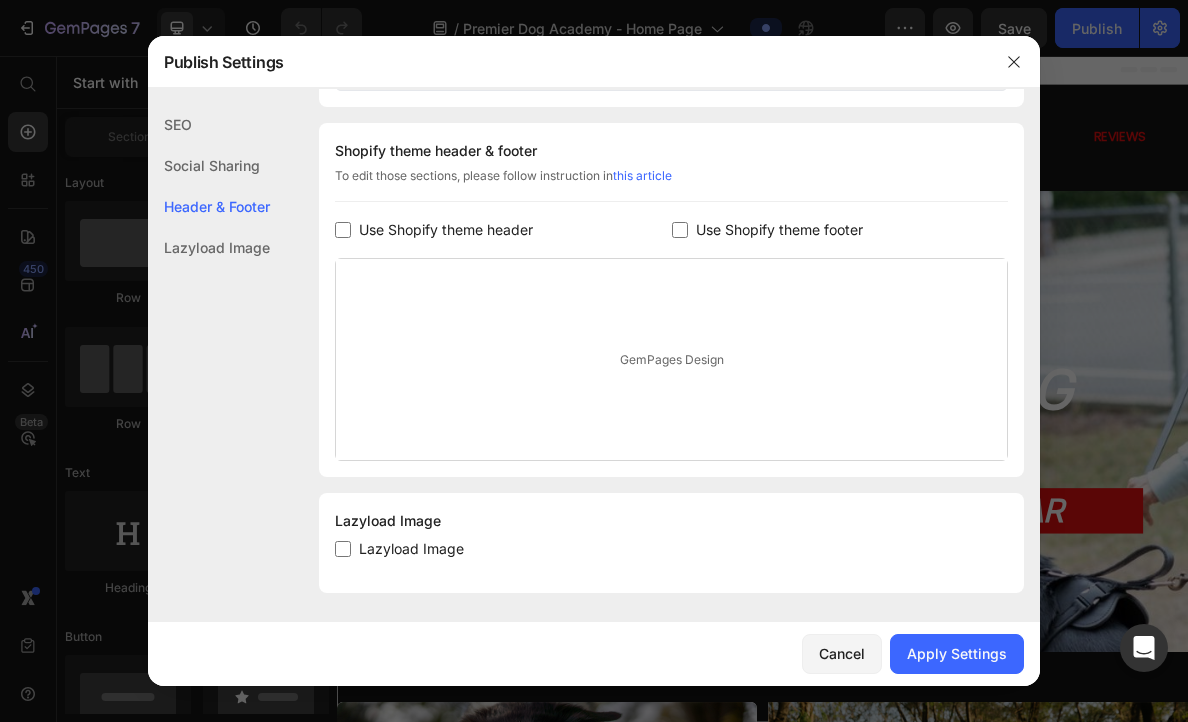 scroll, scrollTop: 1001, scrollLeft: 0, axis: vertical 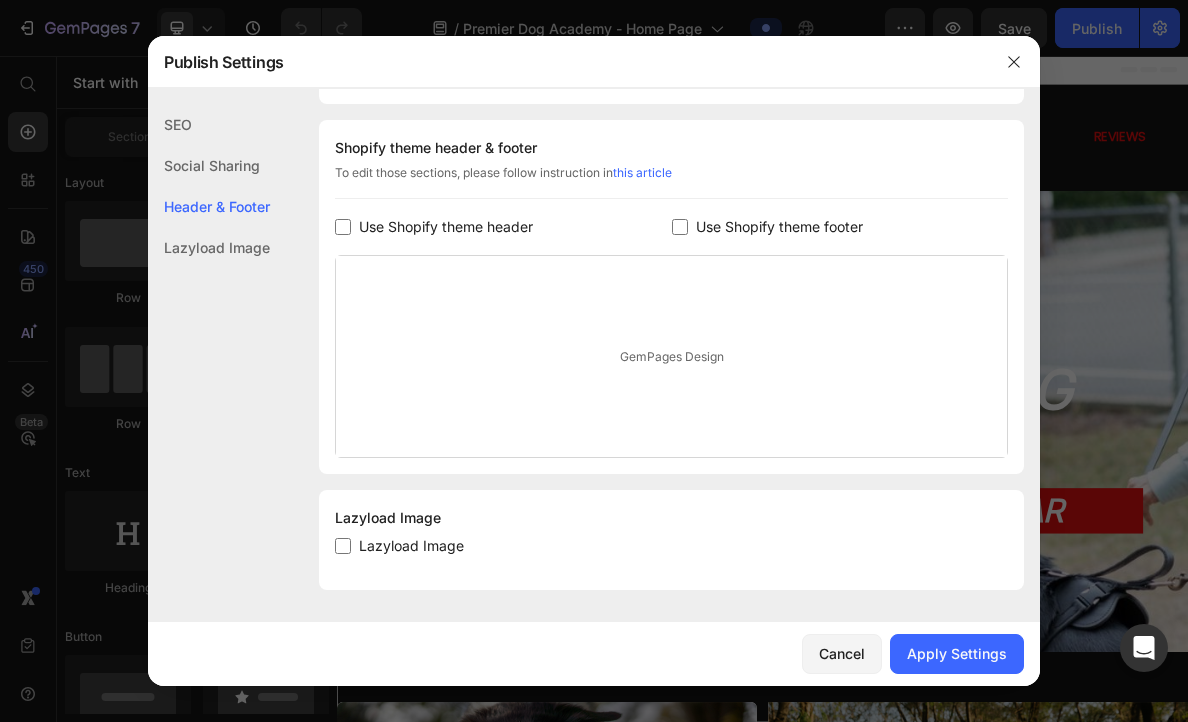 click on "Lazyload Image" 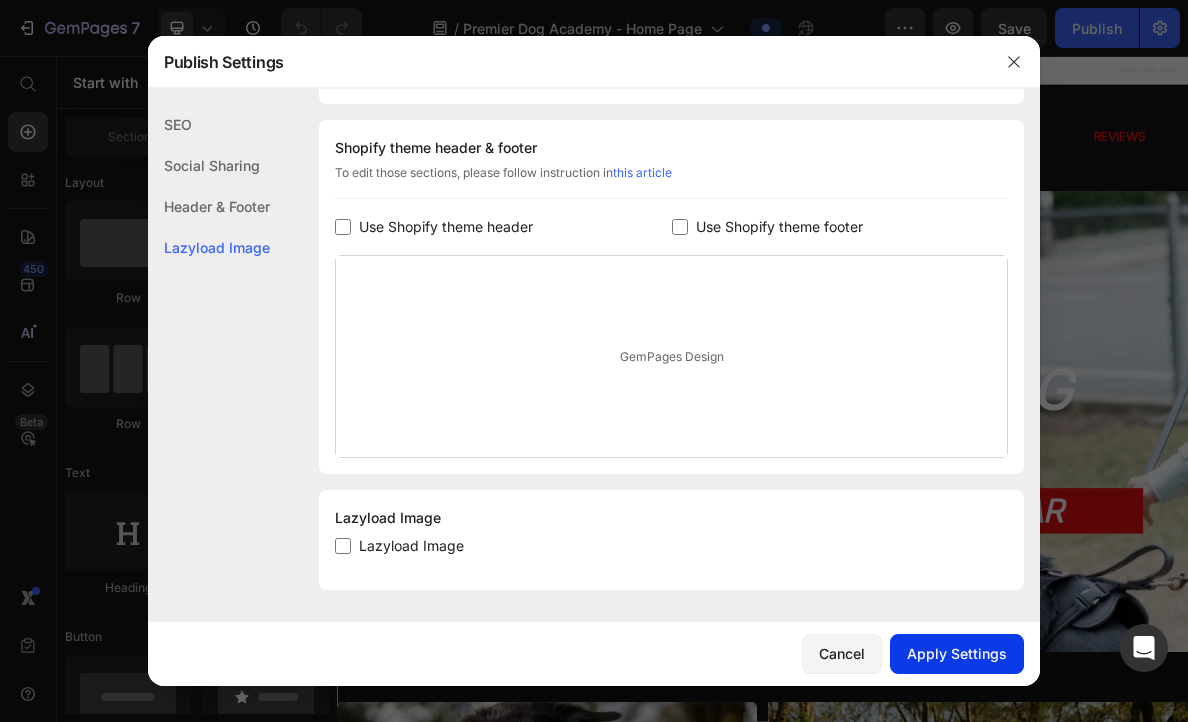 click on "Apply Settings" at bounding box center (957, 653) 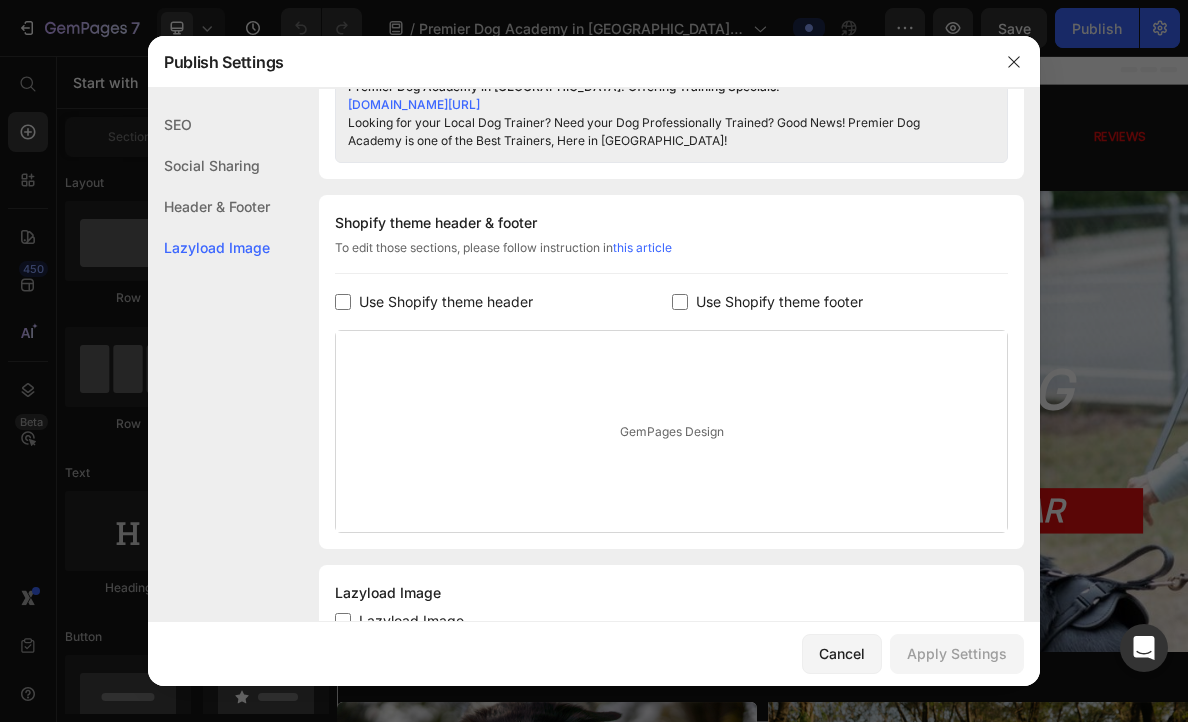 scroll, scrollTop: 1001, scrollLeft: 0, axis: vertical 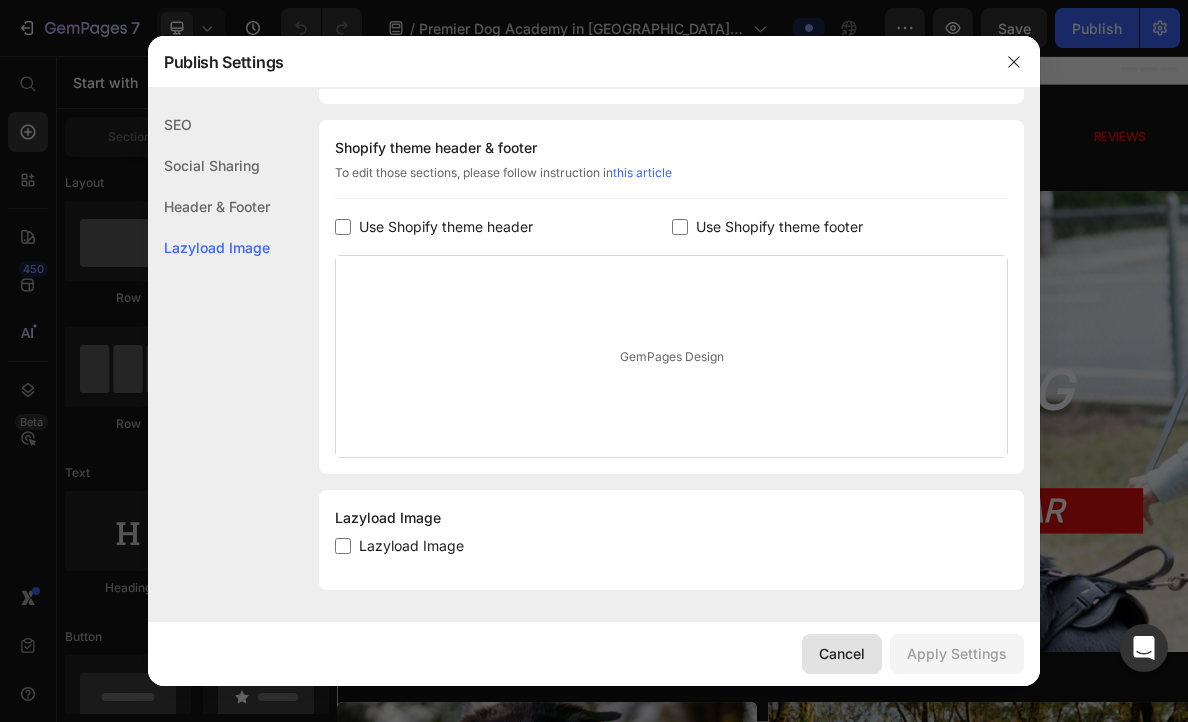 click on "Cancel" at bounding box center (842, 653) 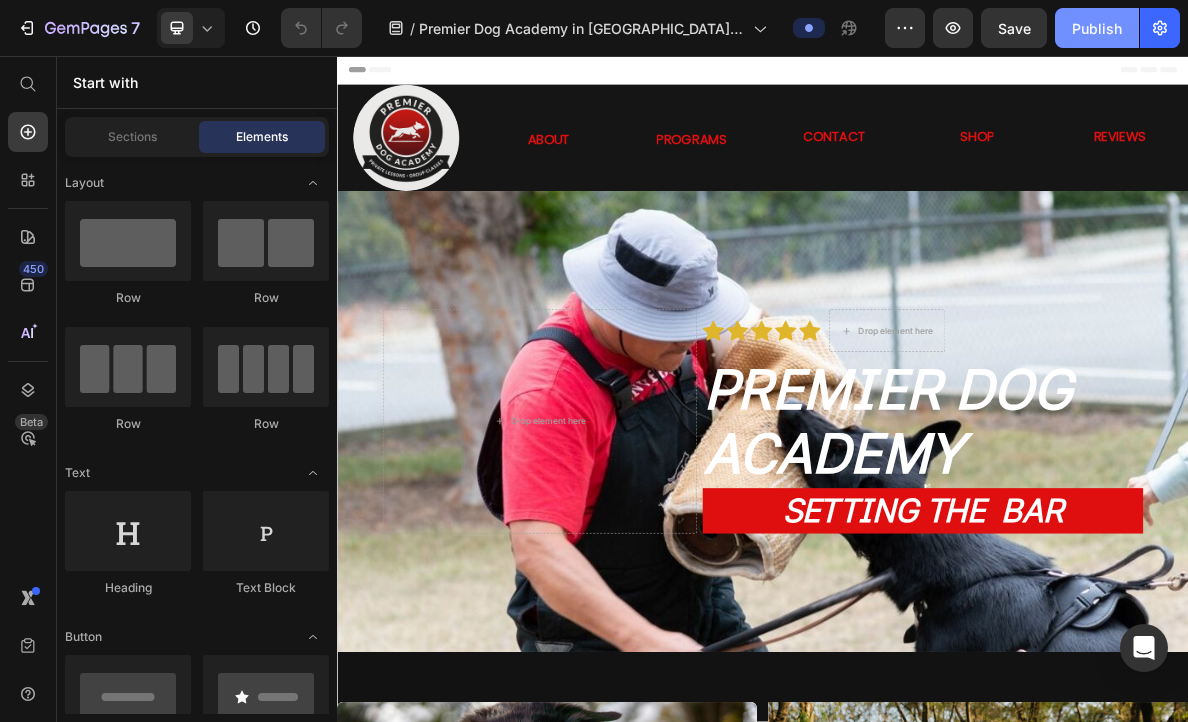 click on "Publish" 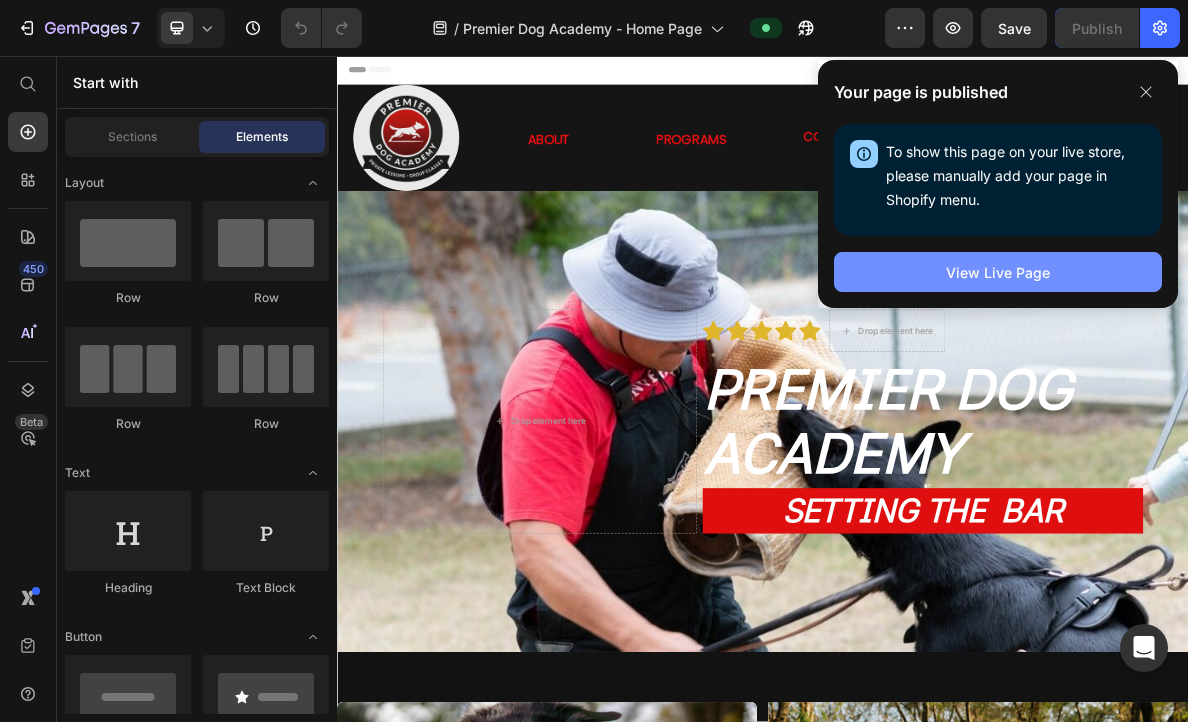 click on "View Live Page" at bounding box center [998, 272] 